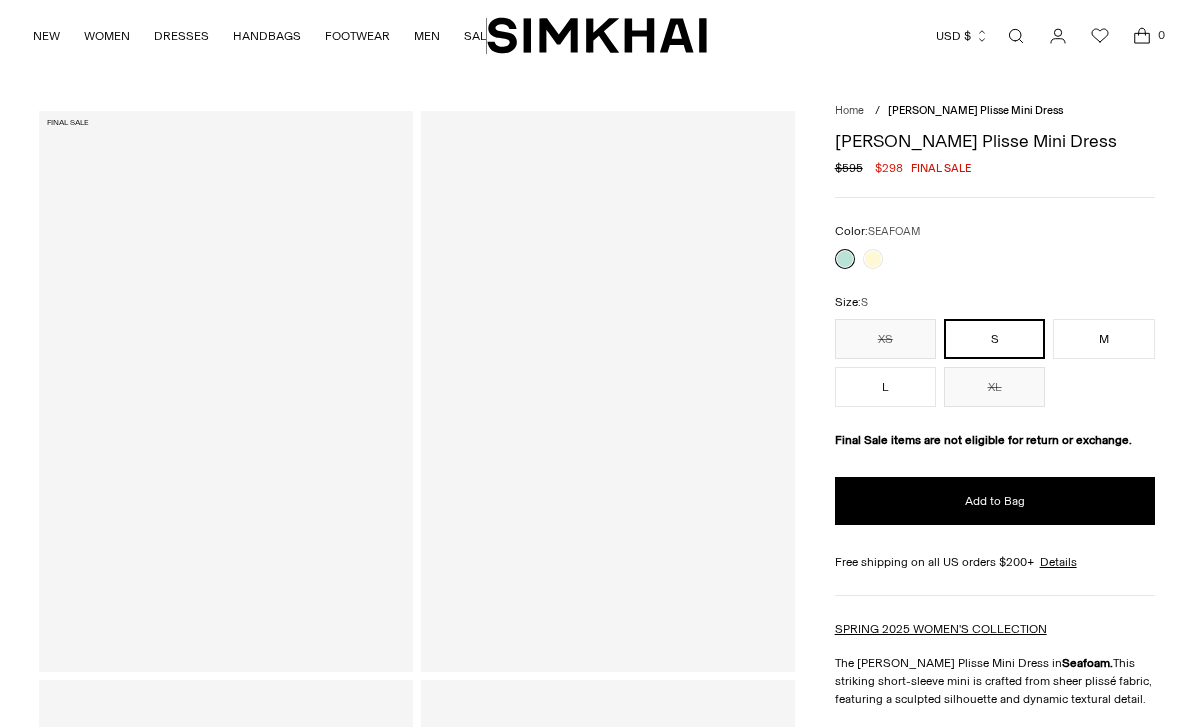 scroll, scrollTop: 0, scrollLeft: 0, axis: both 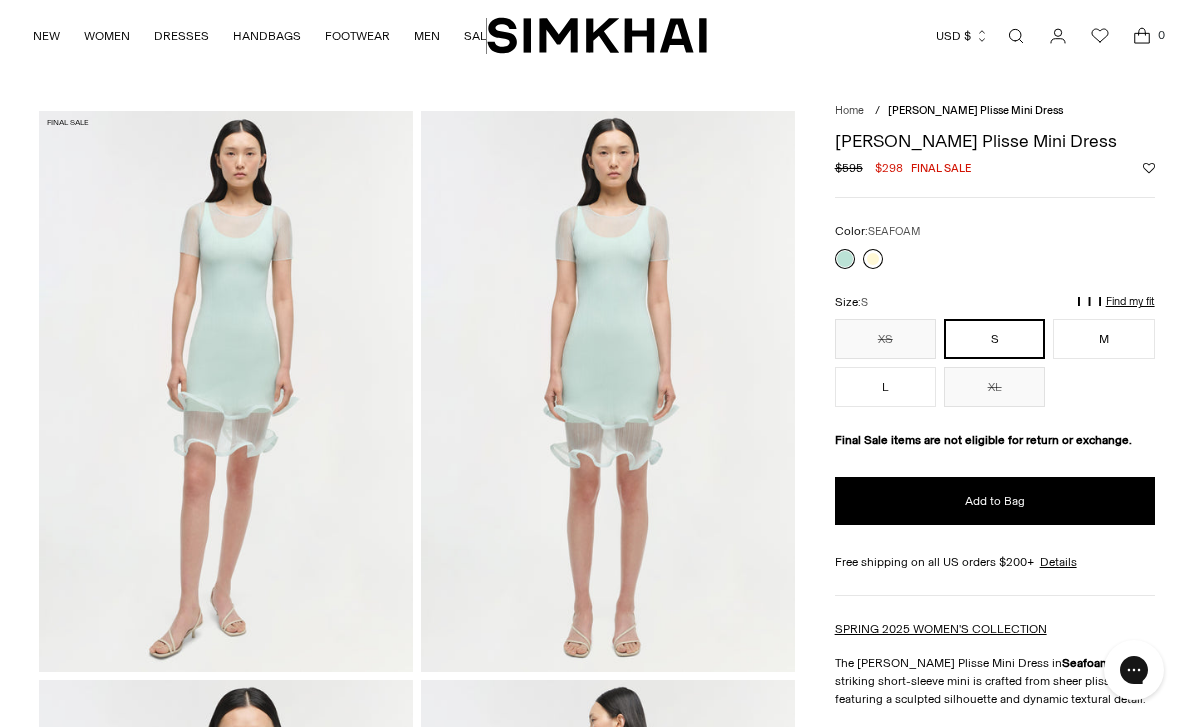 click at bounding box center (873, 259) 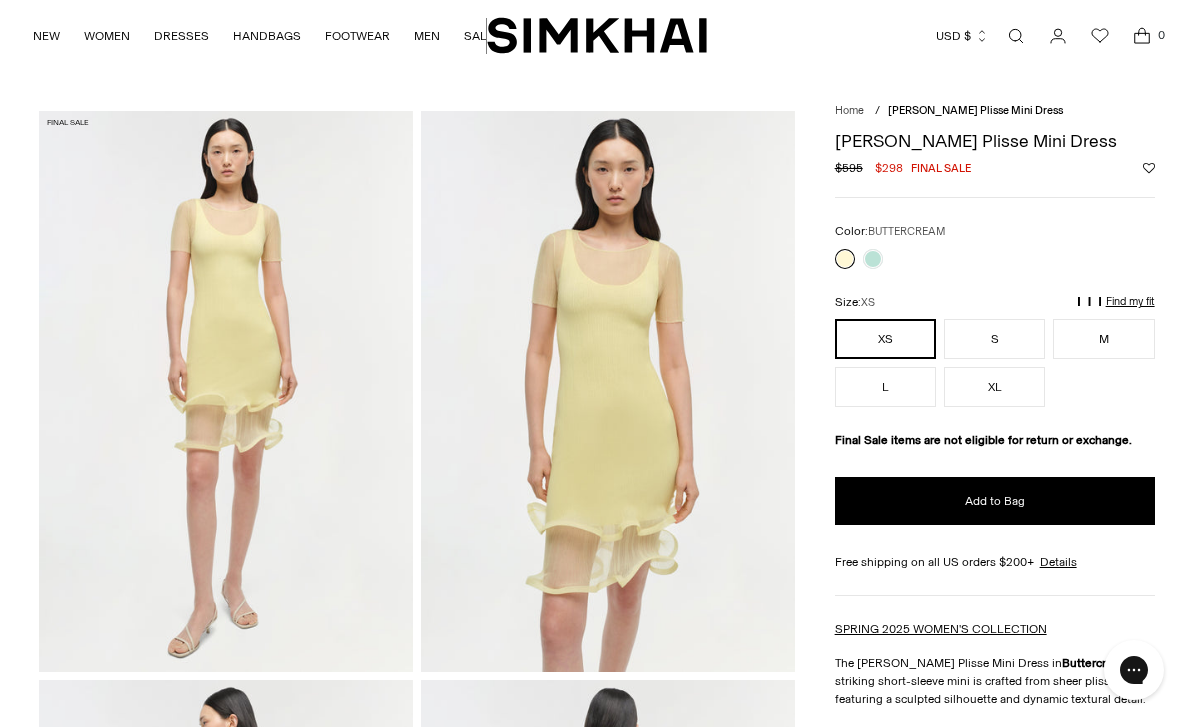scroll, scrollTop: 0, scrollLeft: 0, axis: both 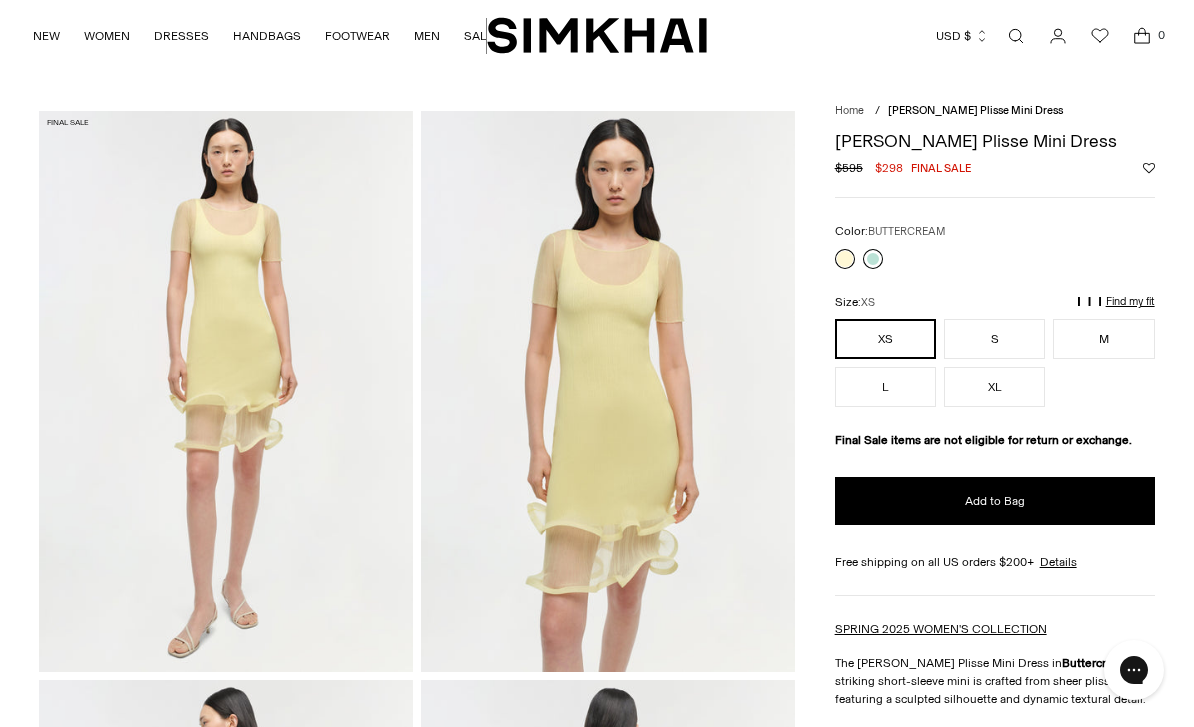 click at bounding box center (873, 259) 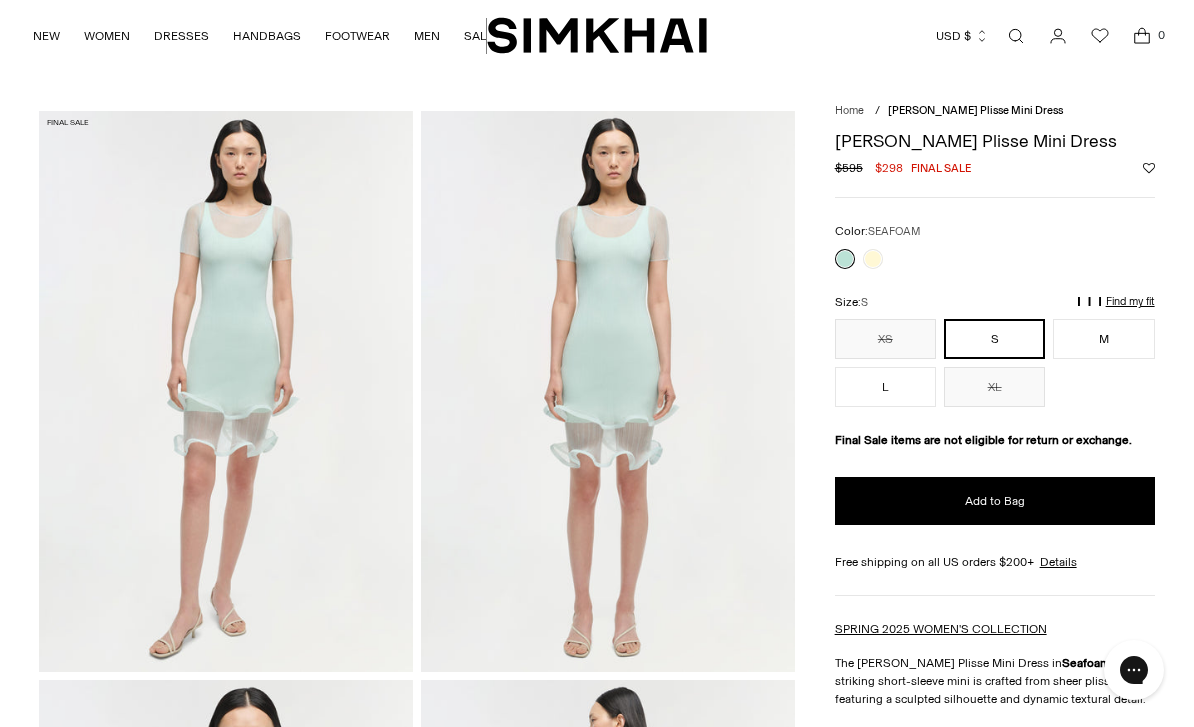 scroll, scrollTop: 0, scrollLeft: 0, axis: both 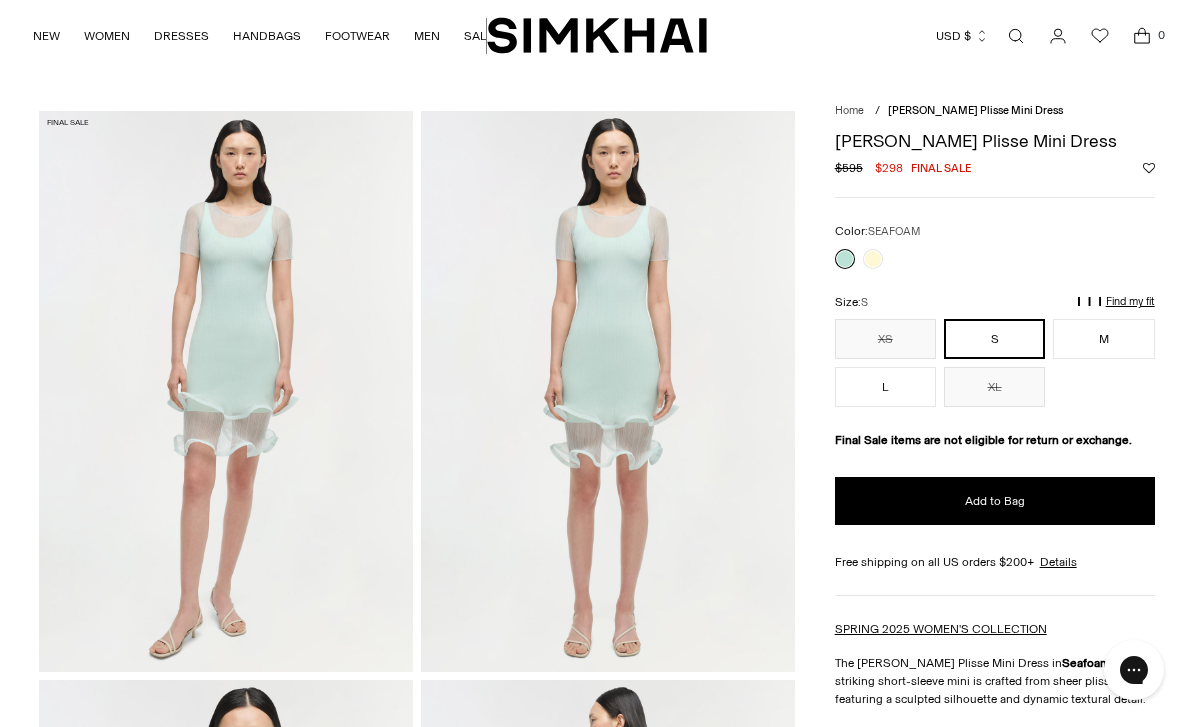 click on "Find my fit" at bounding box center [966, 311] 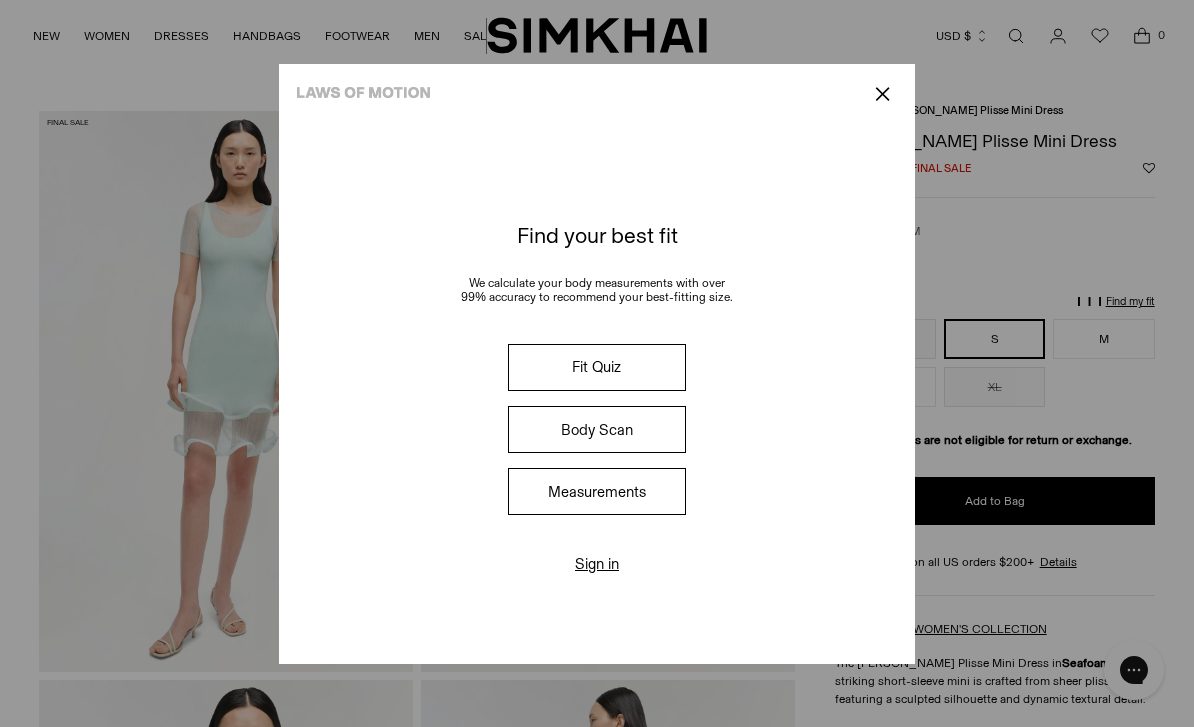 click on "Fit Quiz" at bounding box center [597, 367] 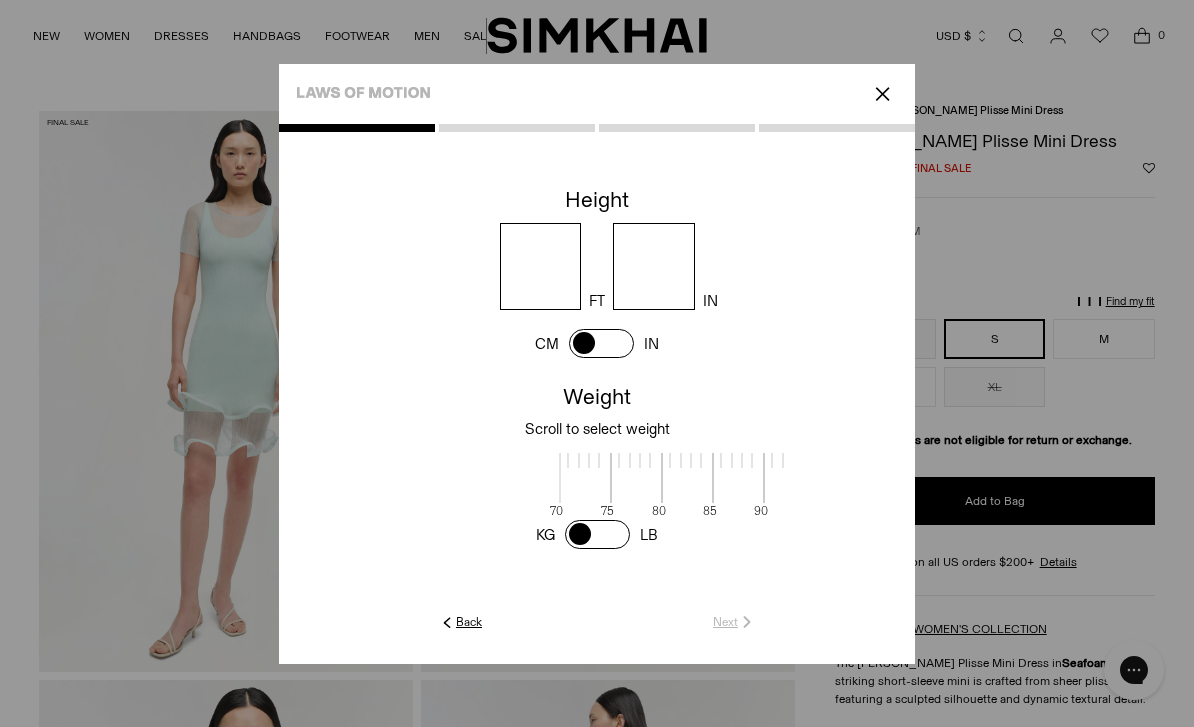 scroll, scrollTop: 4, scrollLeft: 617, axis: both 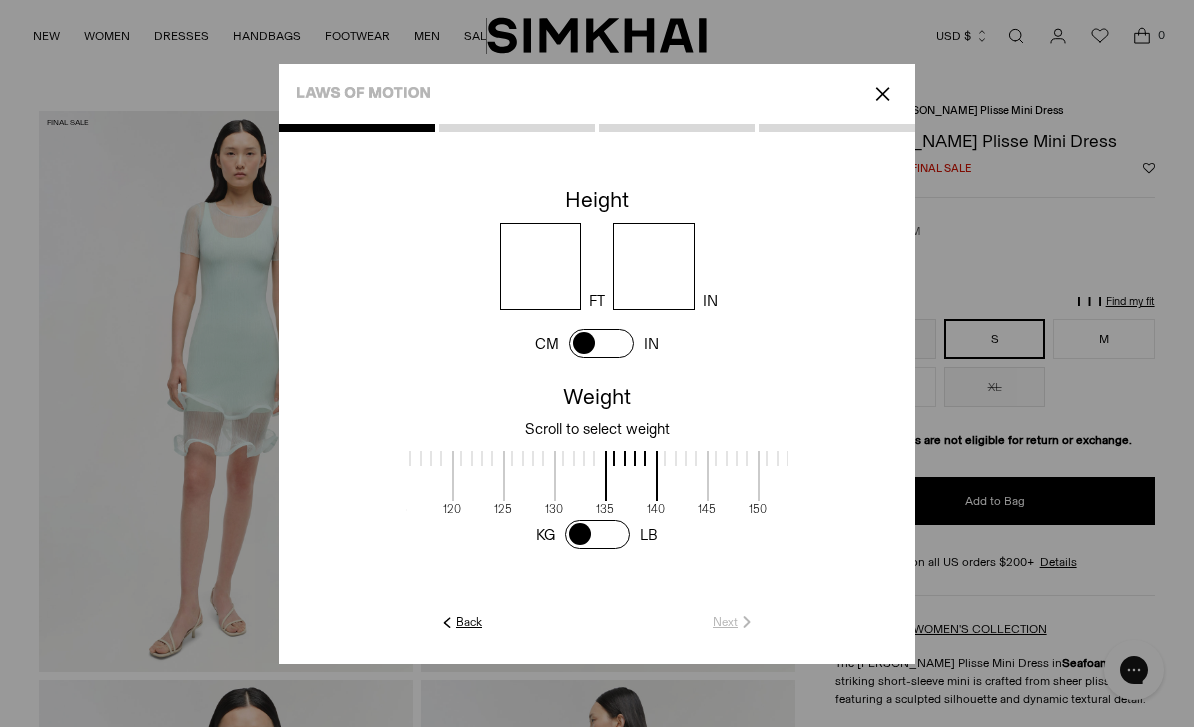 click on "Back" 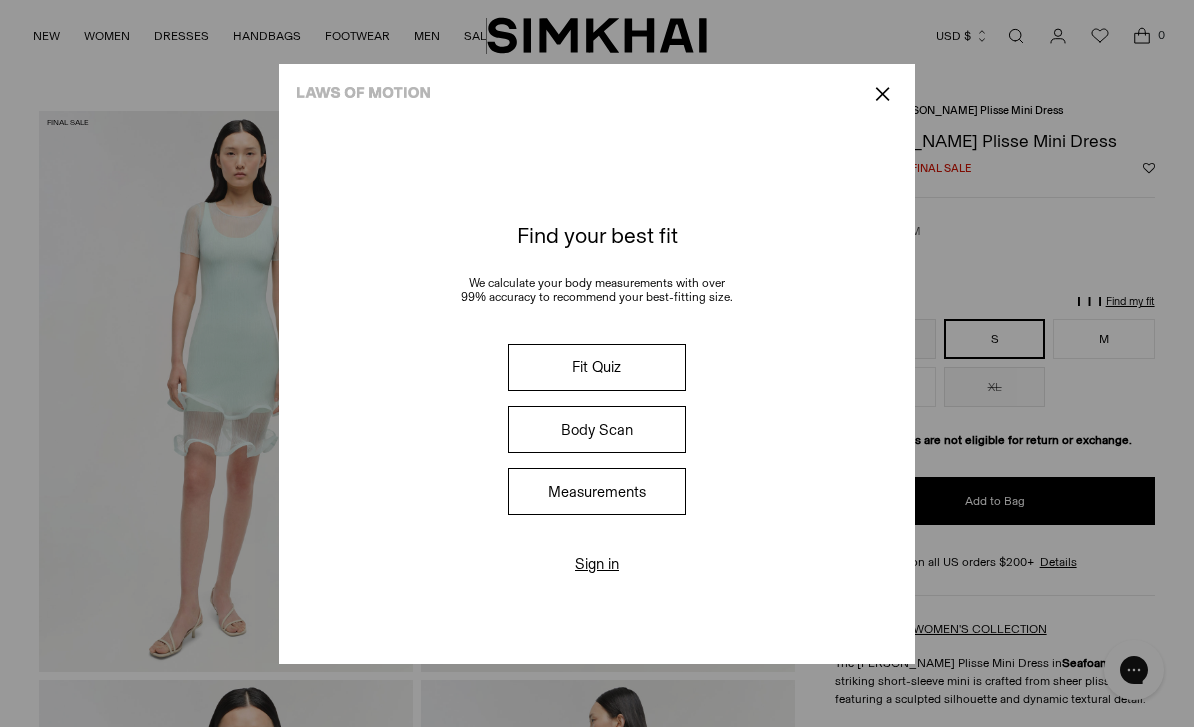 click on "Measurements" at bounding box center (597, 491) 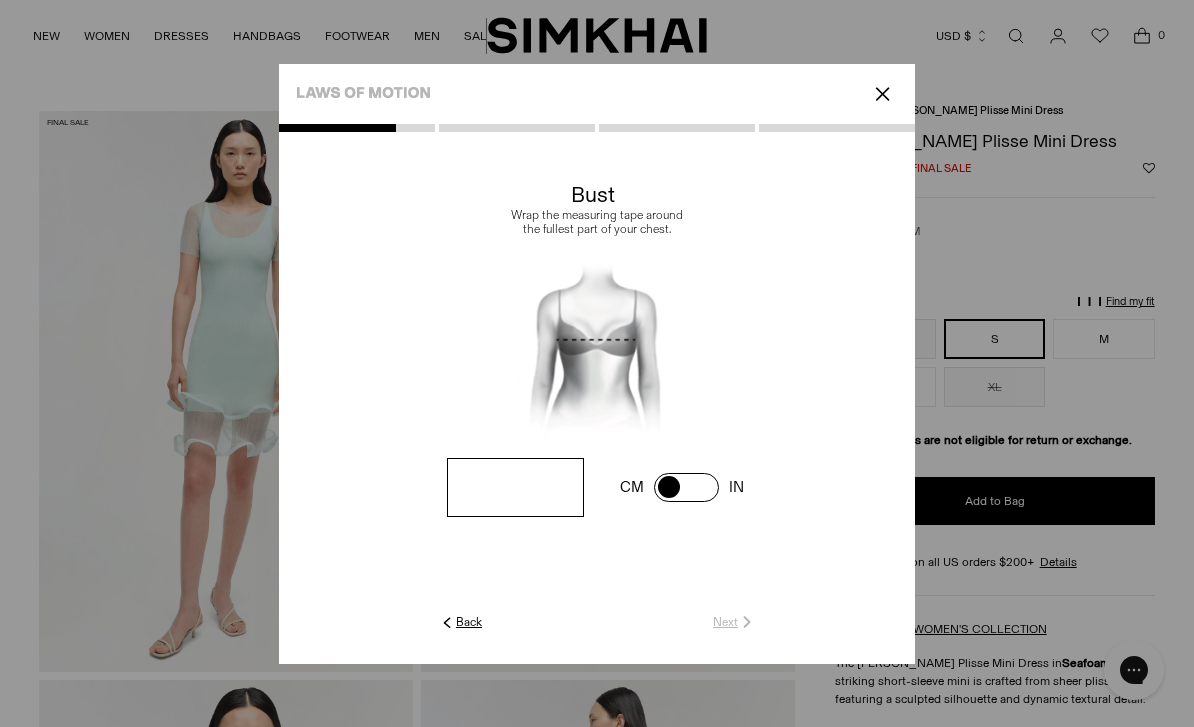 click on "Back" 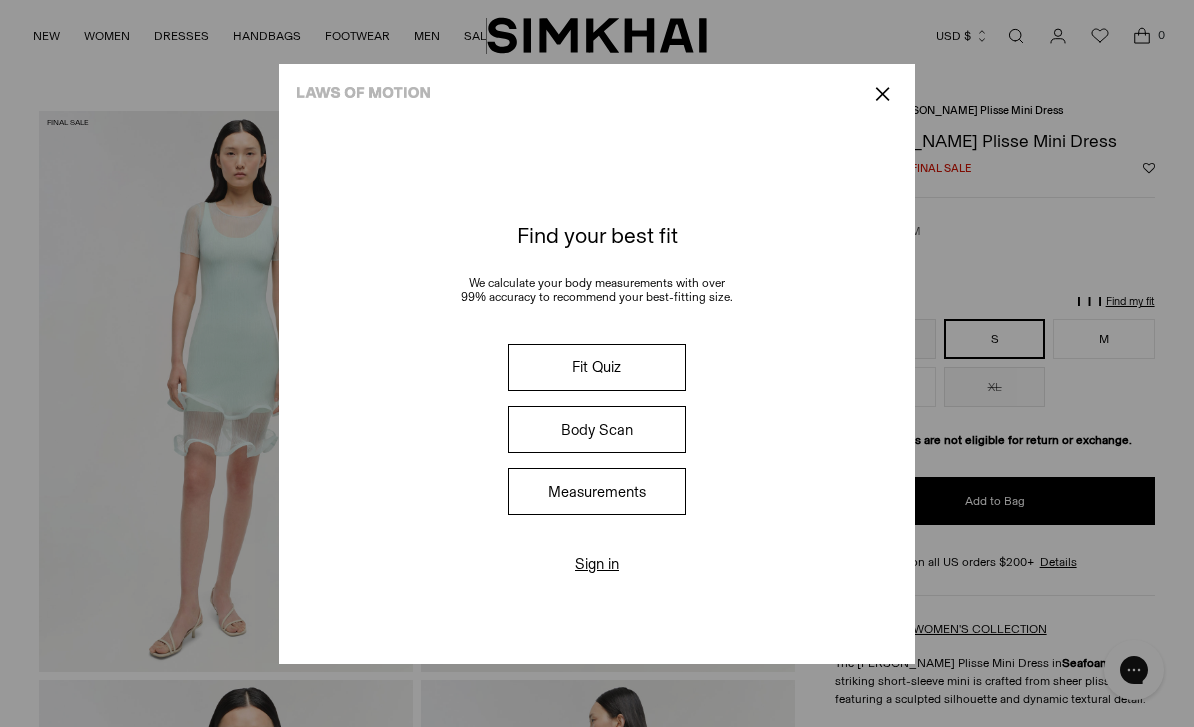 click on "Fit Quiz" at bounding box center [597, 367] 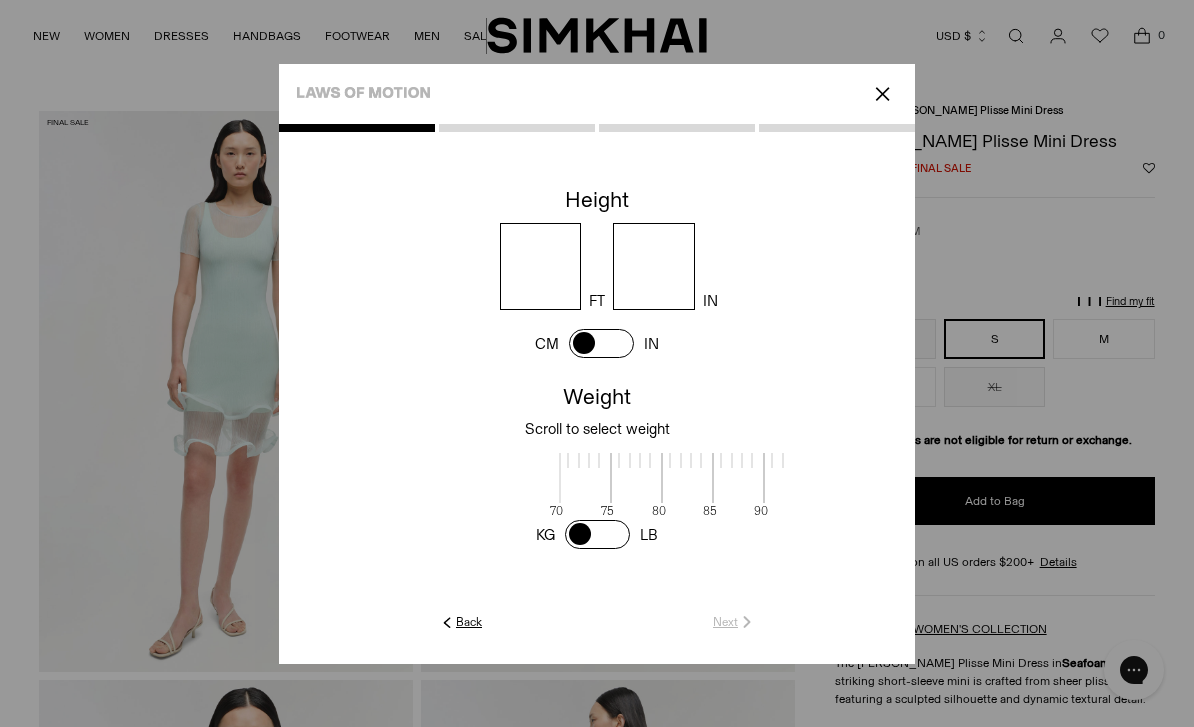 scroll, scrollTop: 5, scrollLeft: 617, axis: both 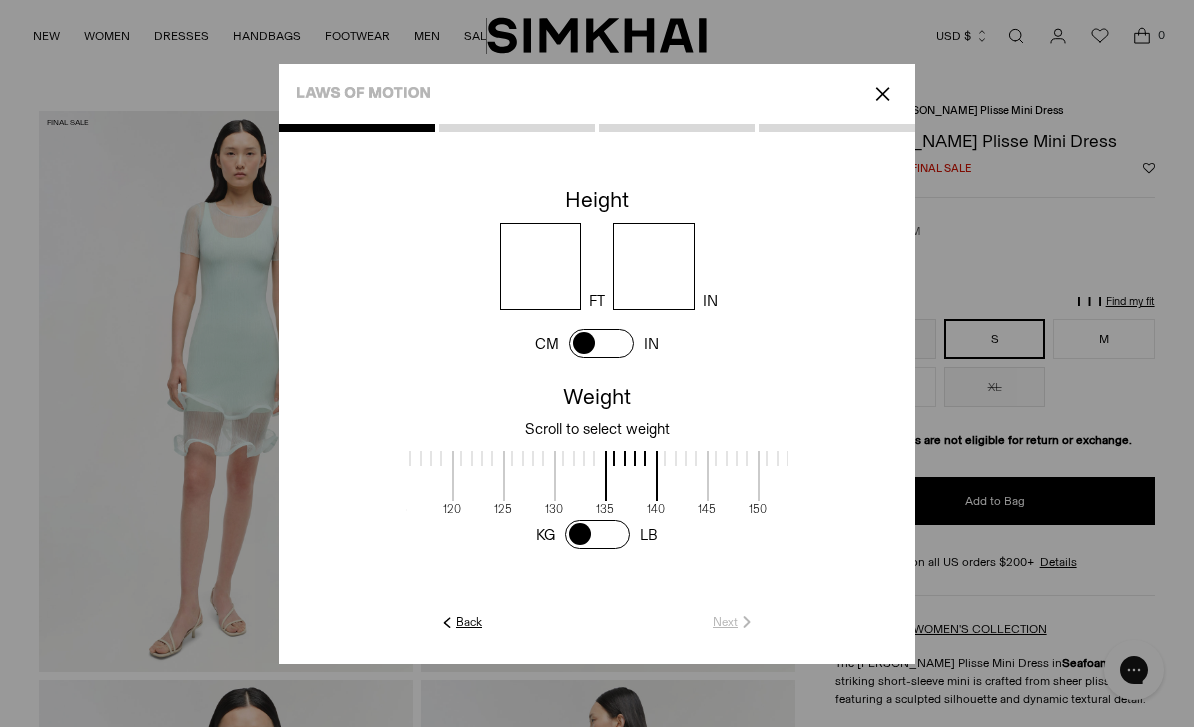 click at bounding box center [541, 266] 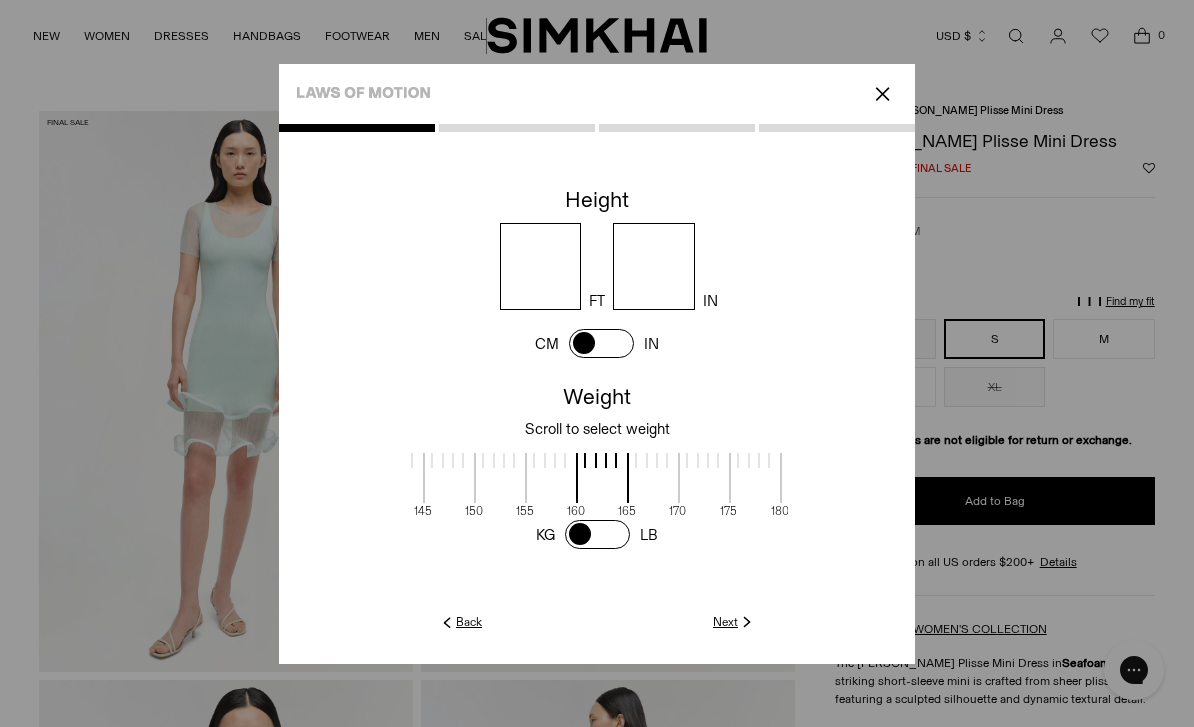 scroll, scrollTop: 0, scrollLeft: 921, axis: horizontal 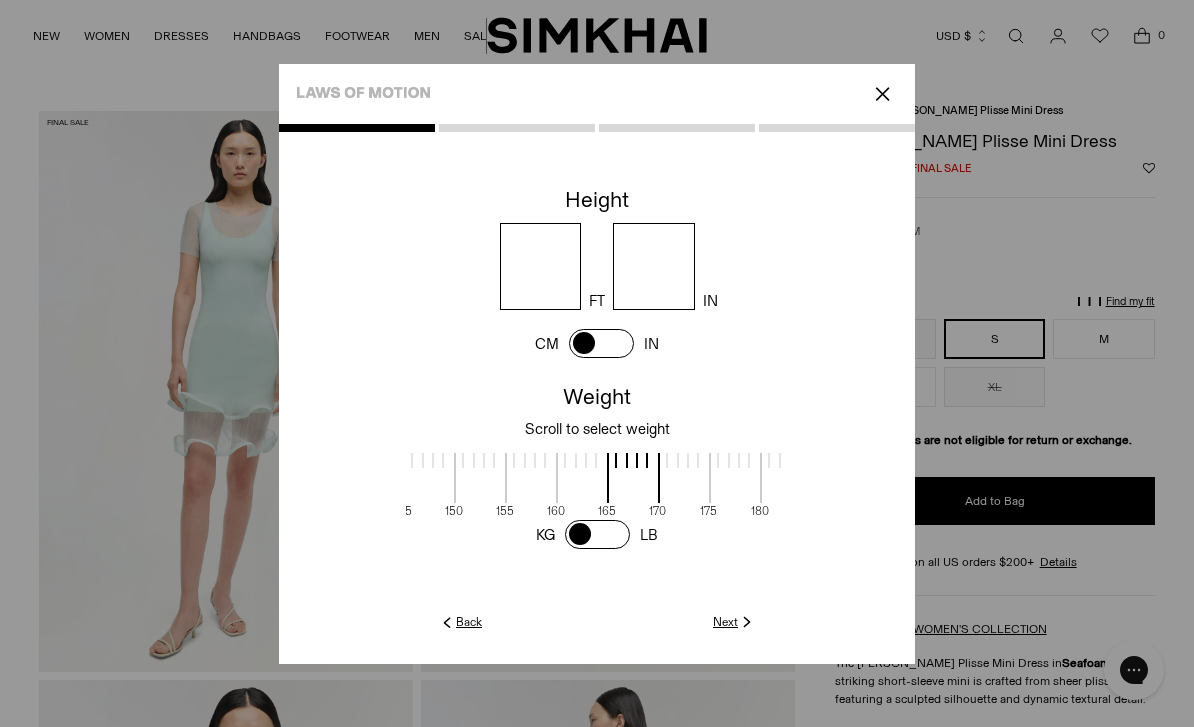 click on "Next" 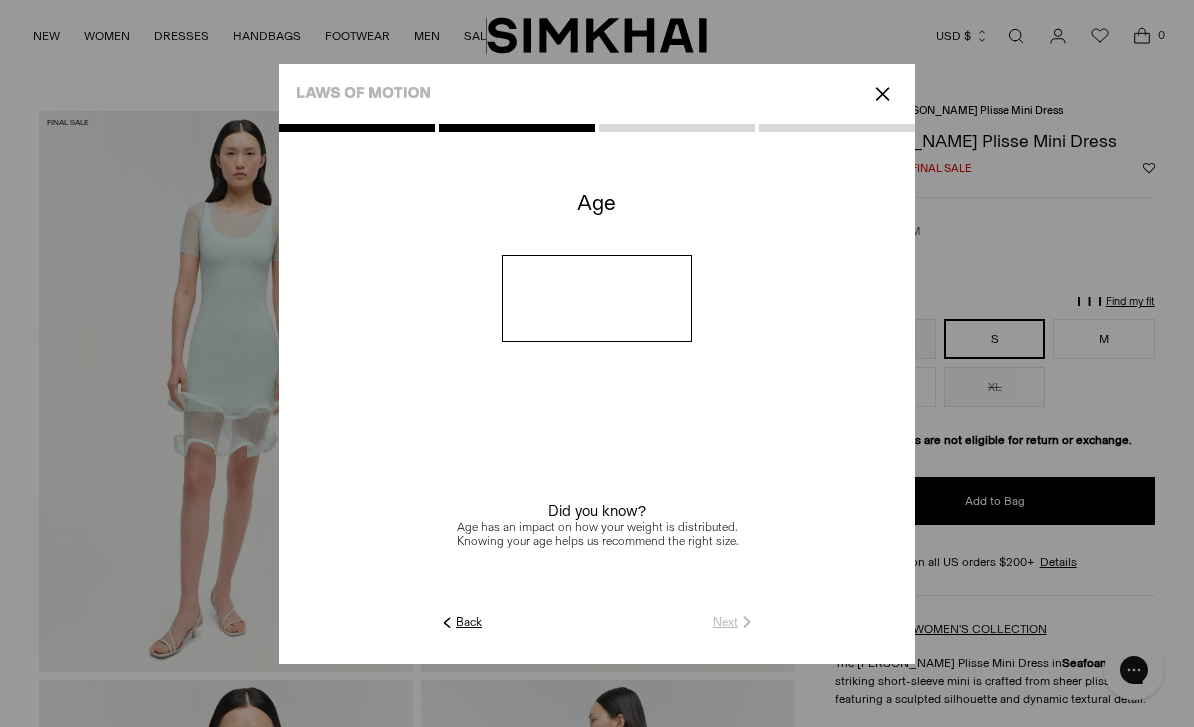 click at bounding box center (597, 298) 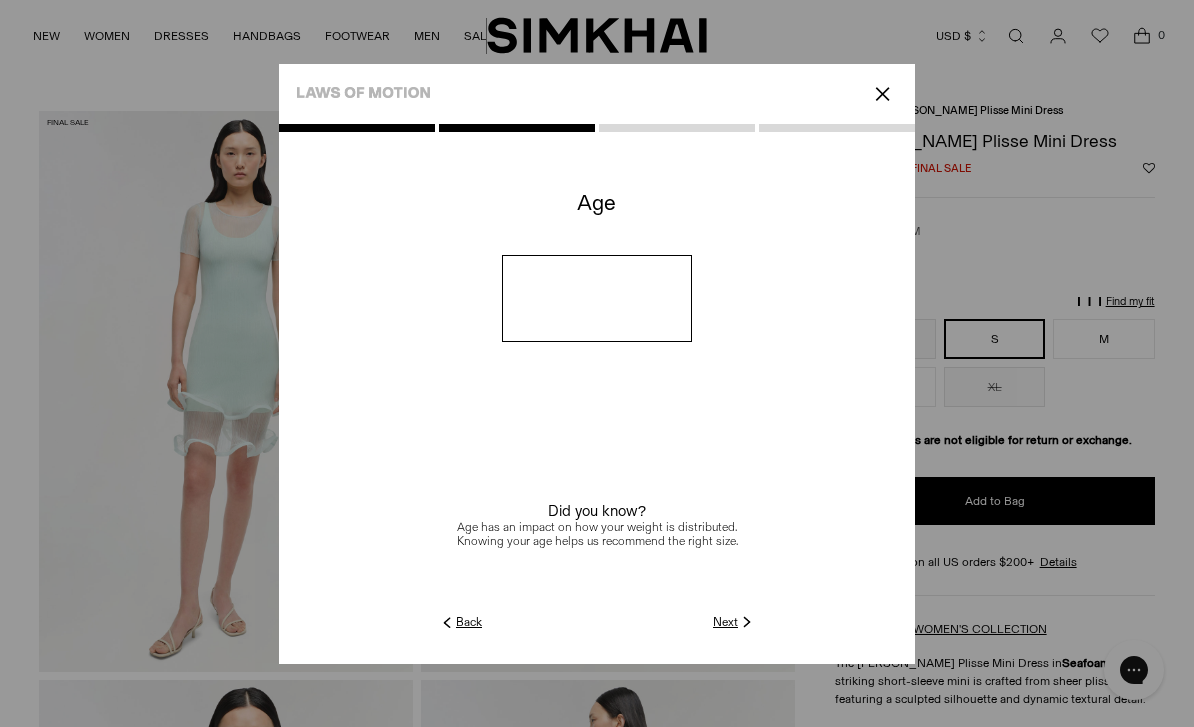 type on "**" 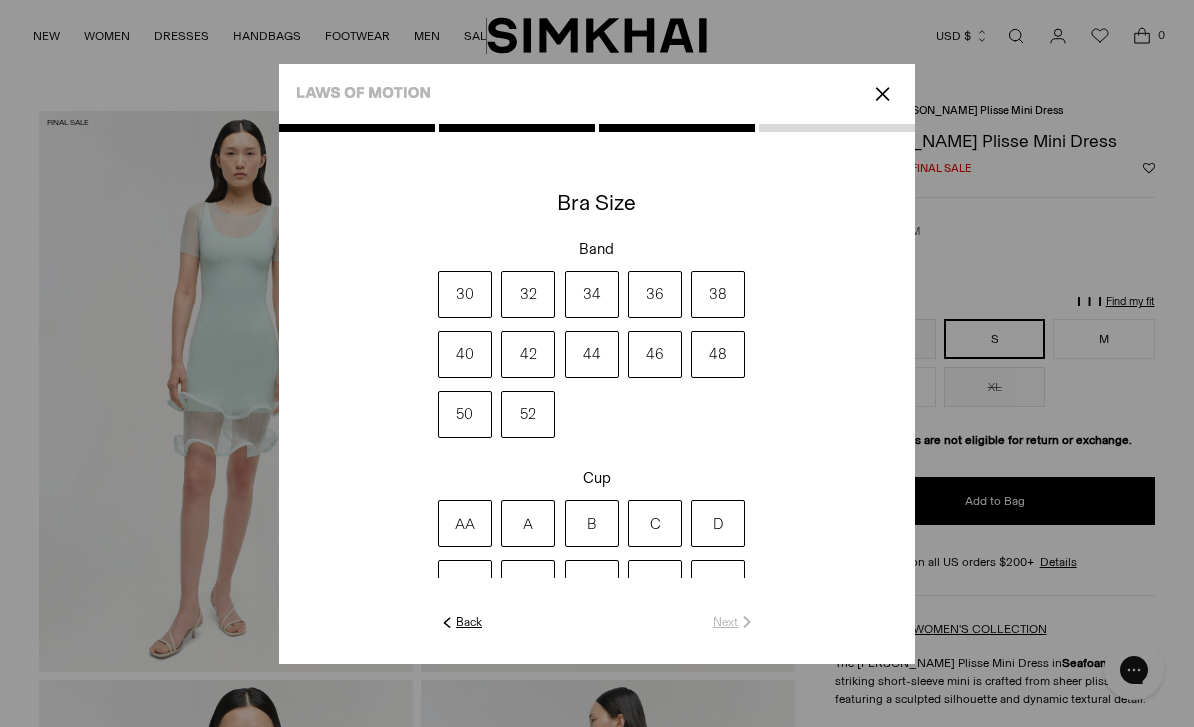 click on "34" at bounding box center (592, 294) 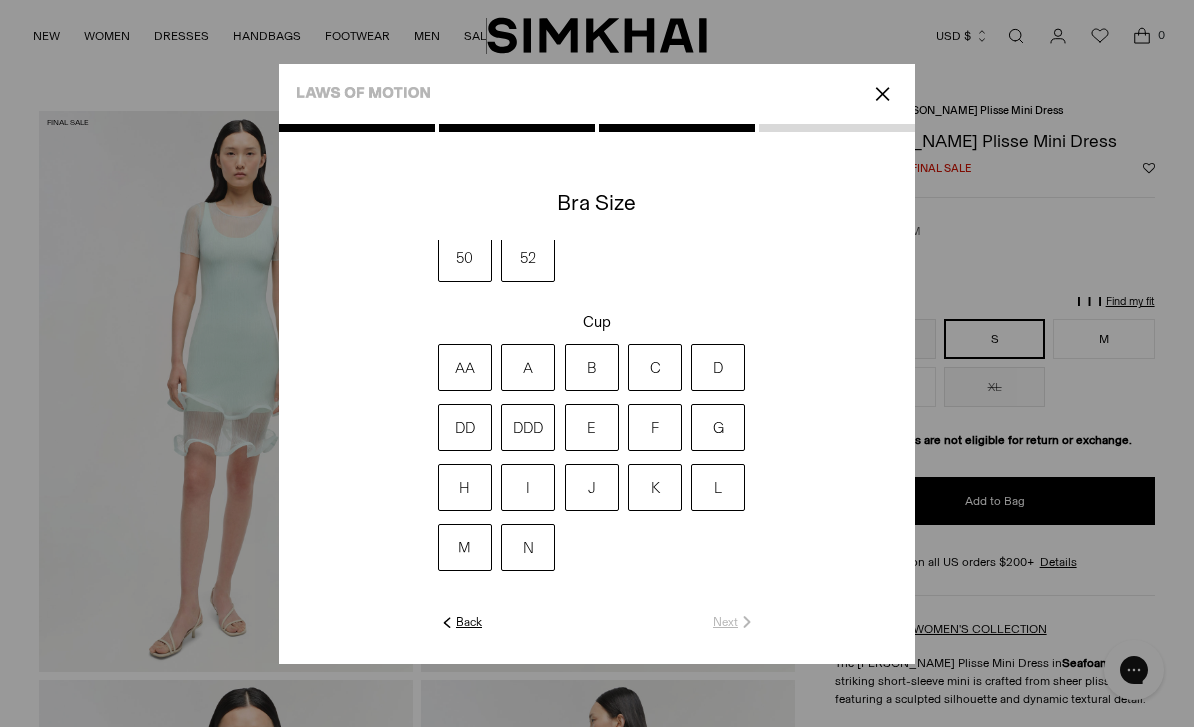 scroll, scrollTop: 177, scrollLeft: 0, axis: vertical 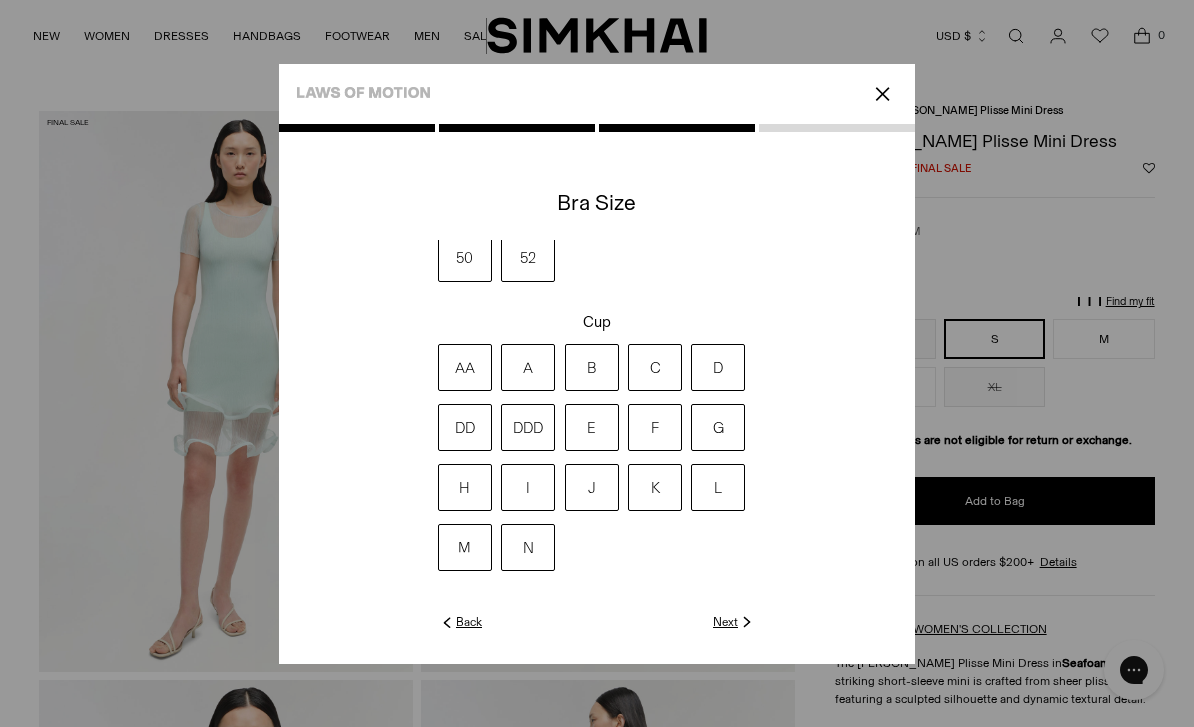 click 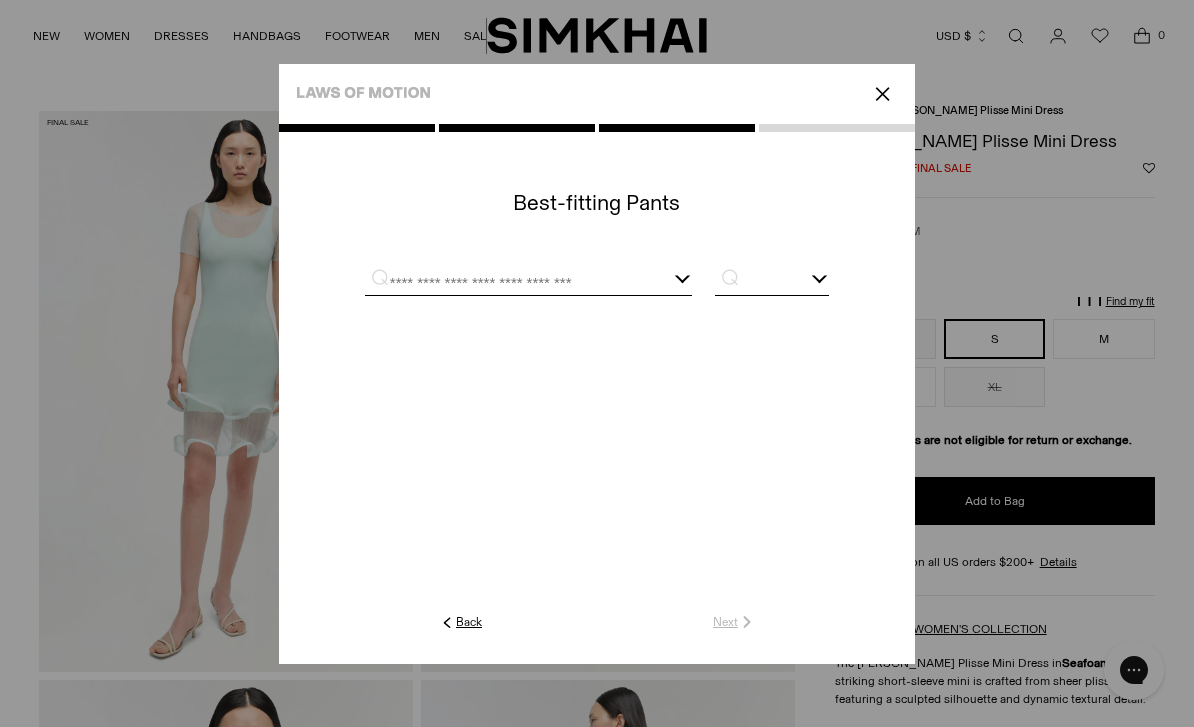click at bounding box center (528, 282) 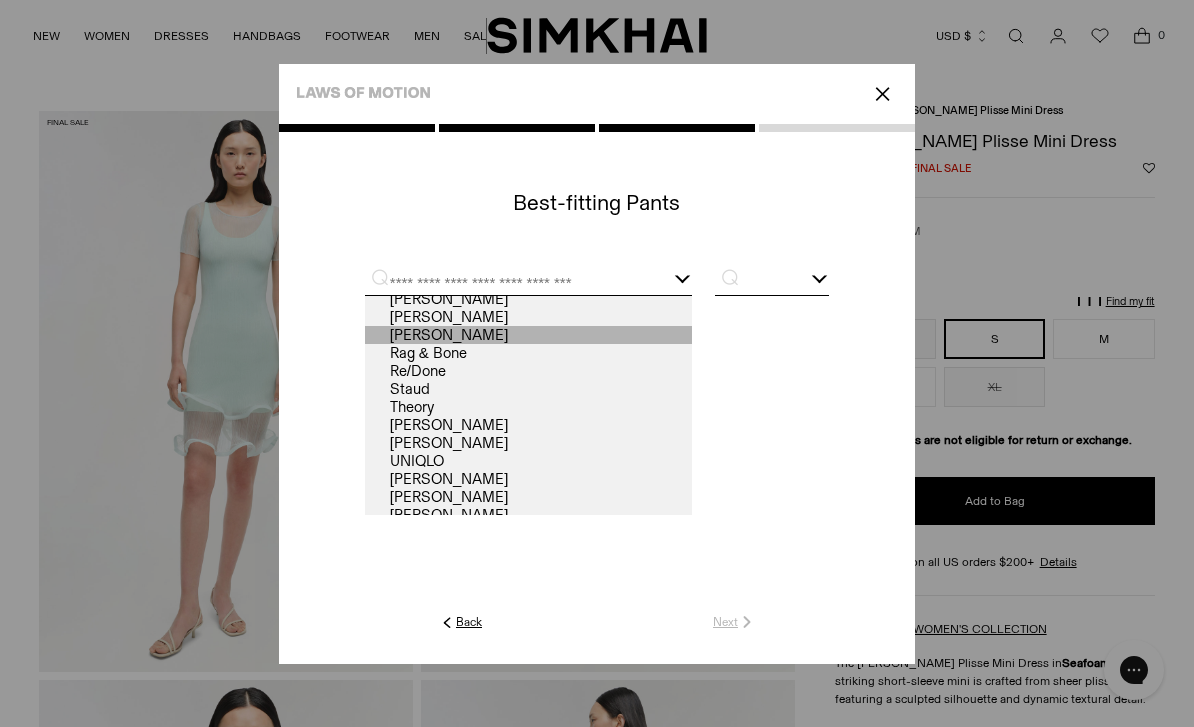 scroll, scrollTop: 74, scrollLeft: 0, axis: vertical 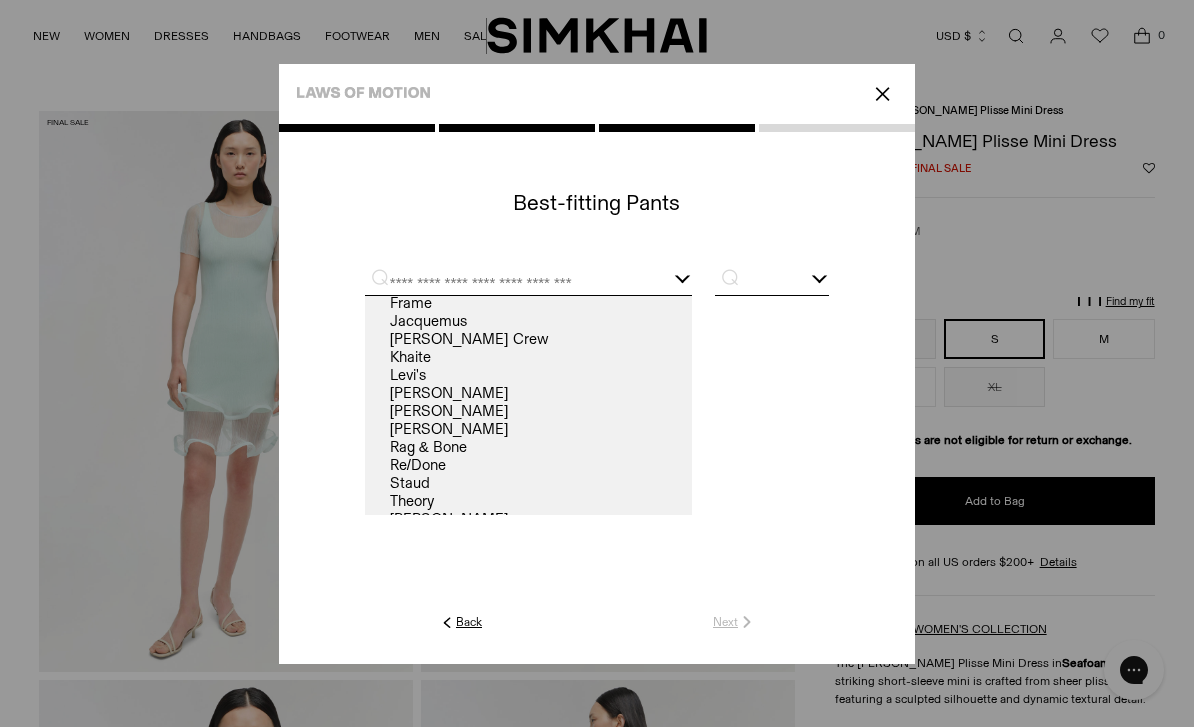 click on "Levi's" at bounding box center (528, 375) 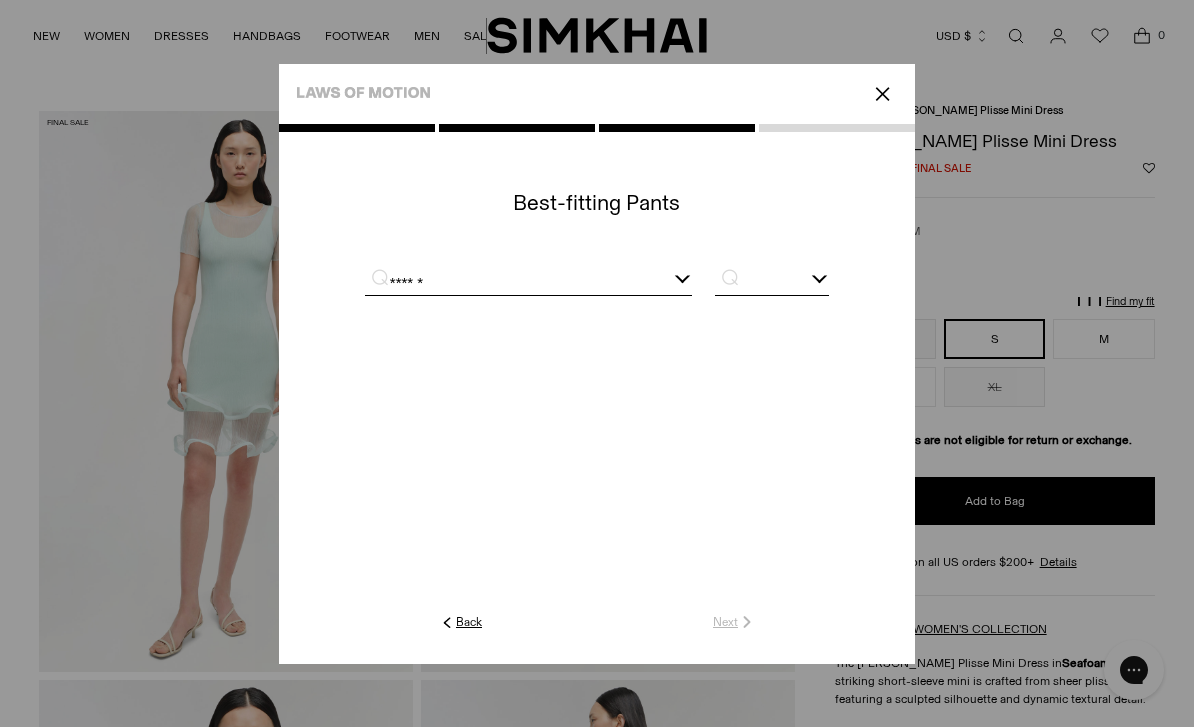 click on "⌕" at bounding box center (724, 277) 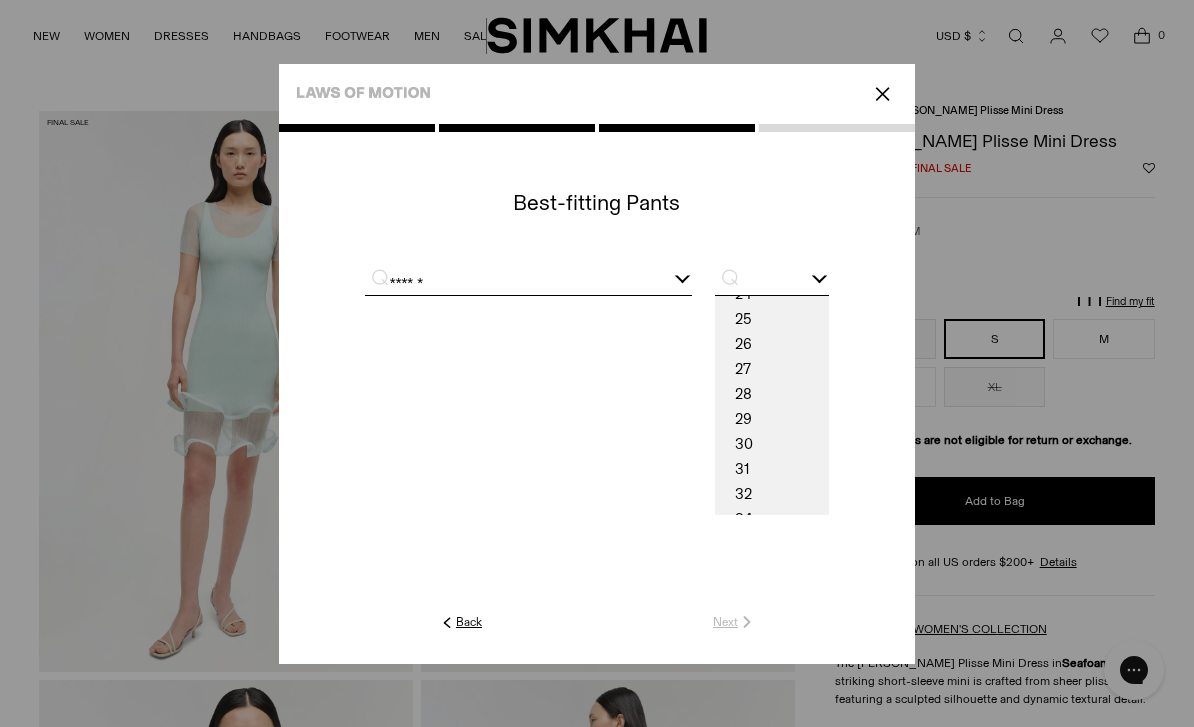 scroll, scrollTop: 38, scrollLeft: 0, axis: vertical 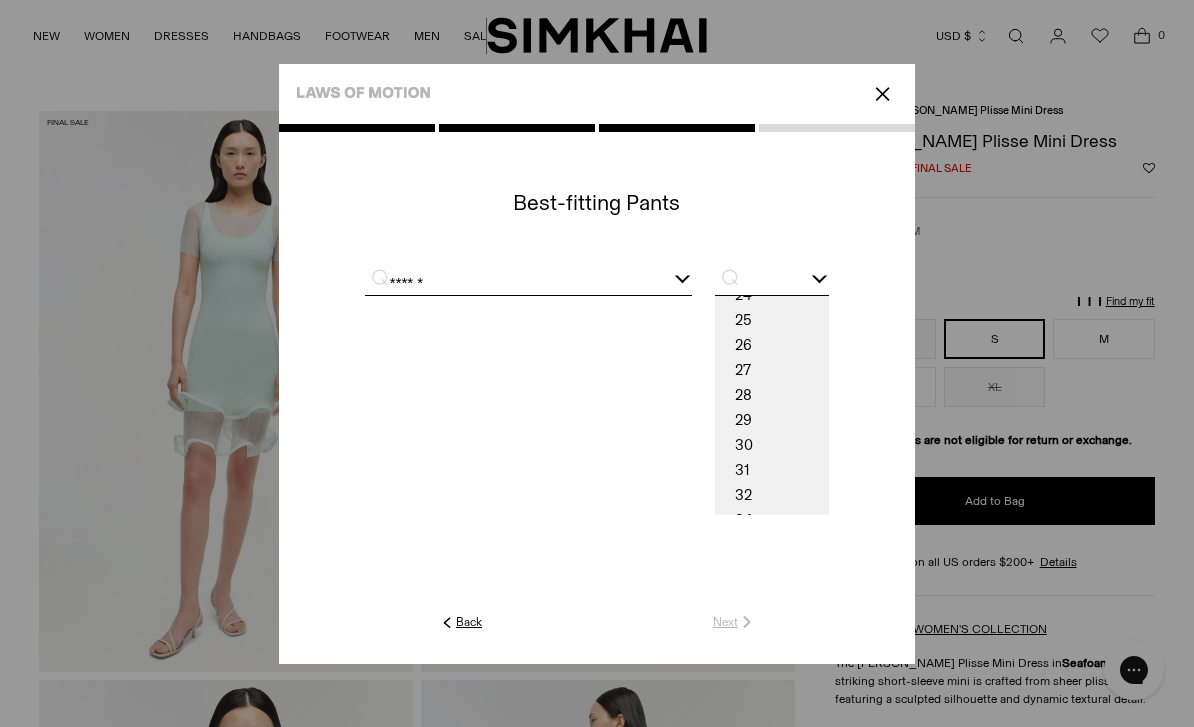 click on "31" at bounding box center (772, 470) 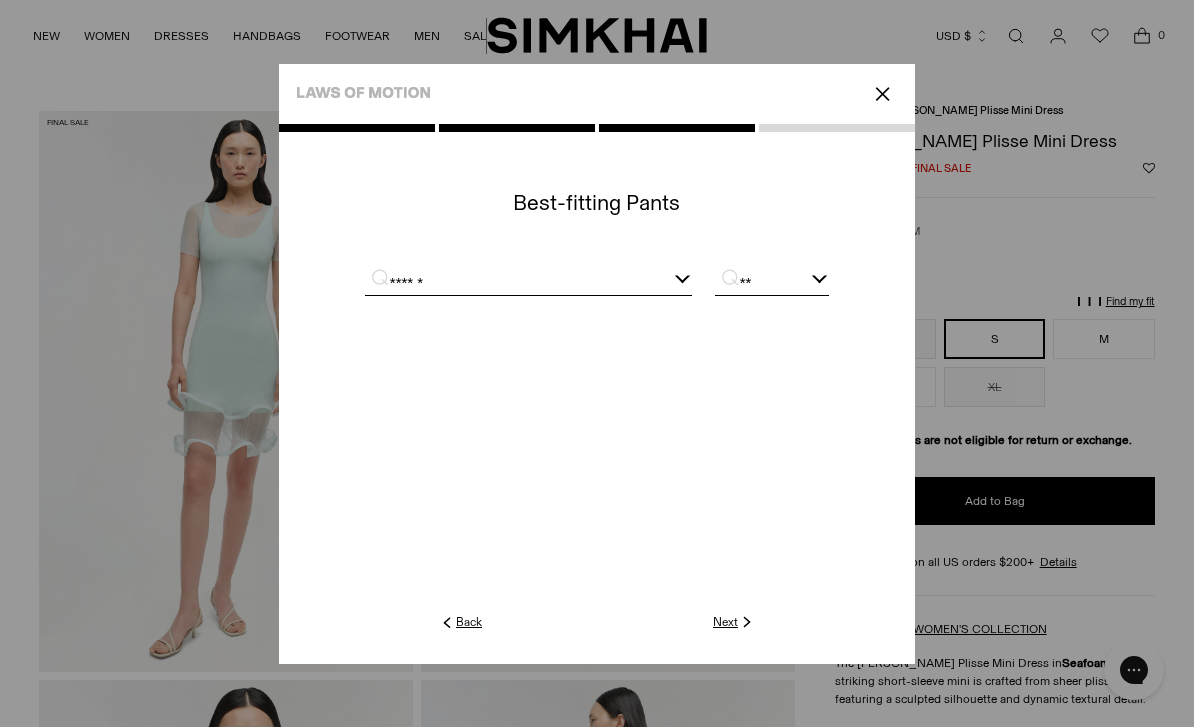 click on "Next" 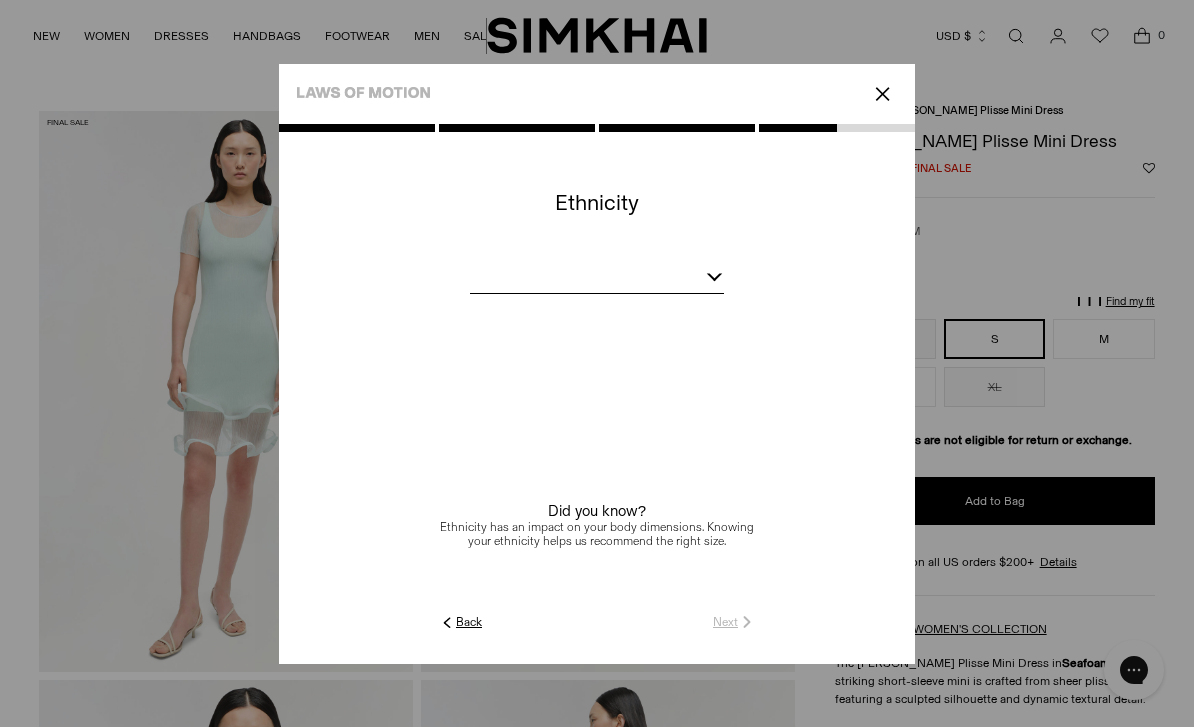click 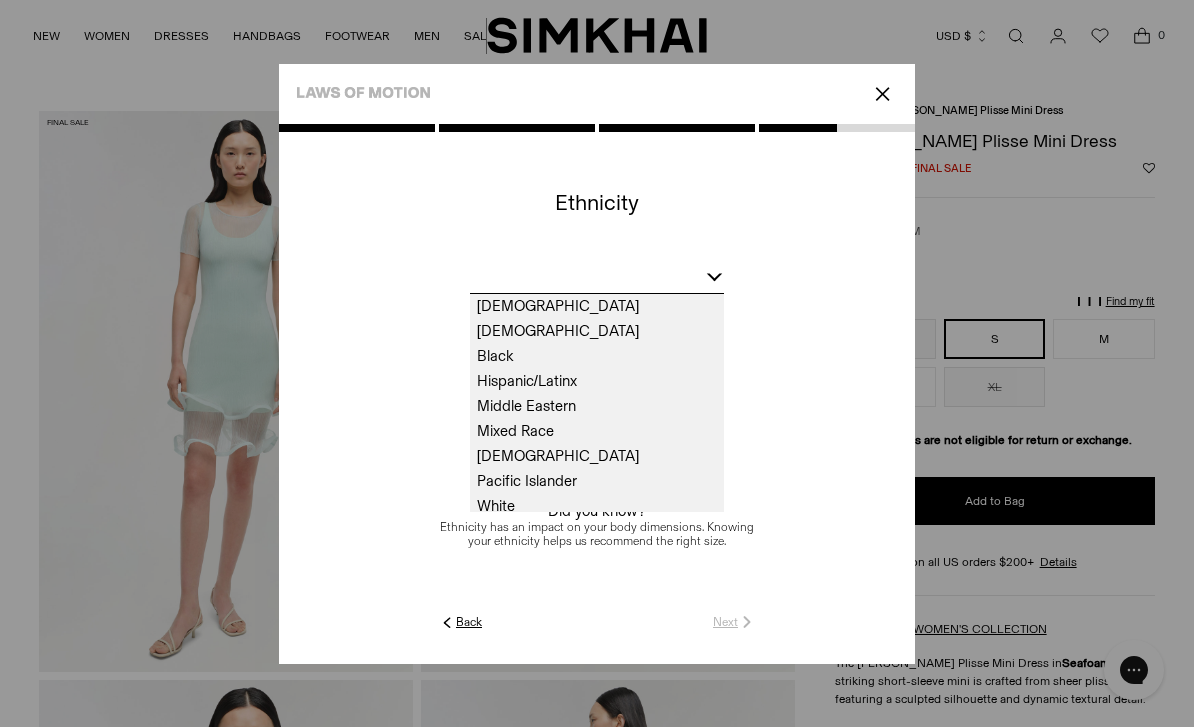 click on "Mixed Race" at bounding box center (597, 431) 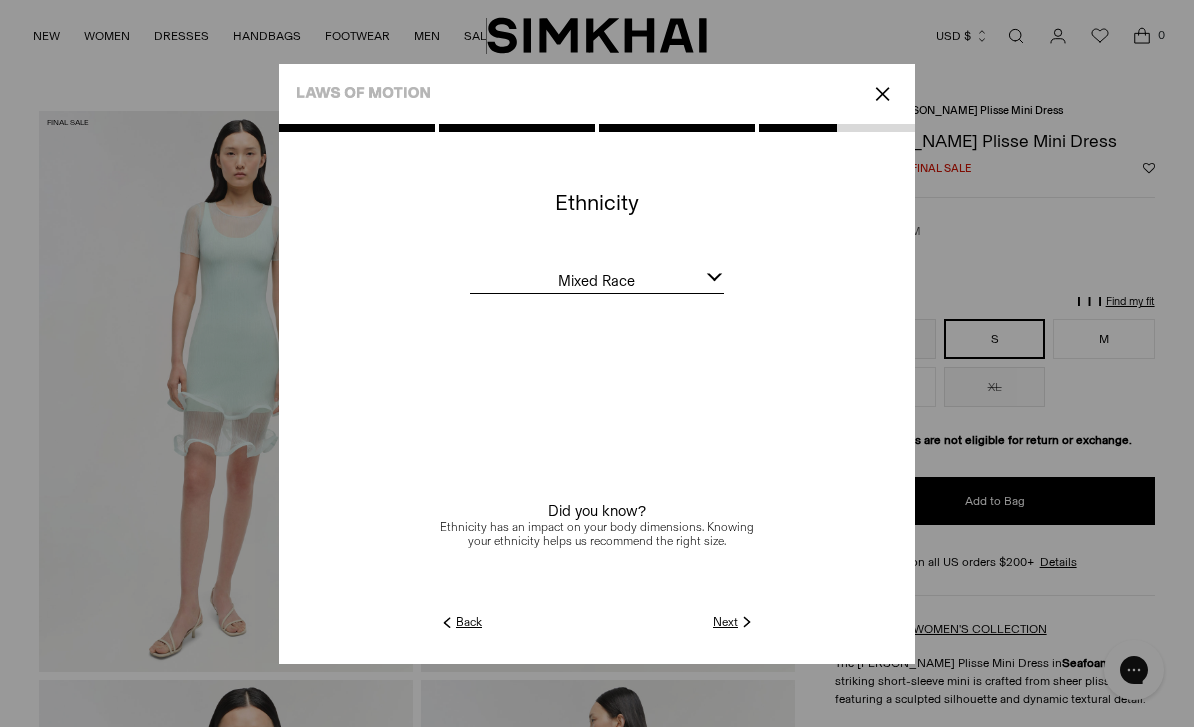 click 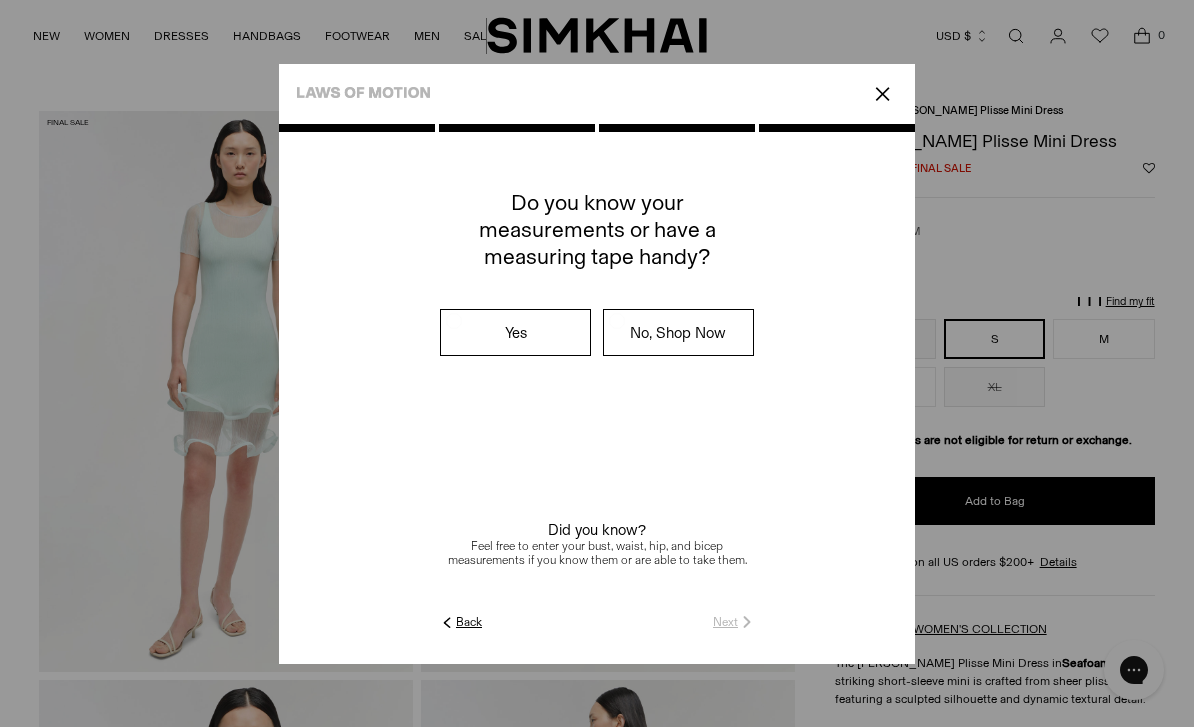 click on "Yes" at bounding box center (515, 332) 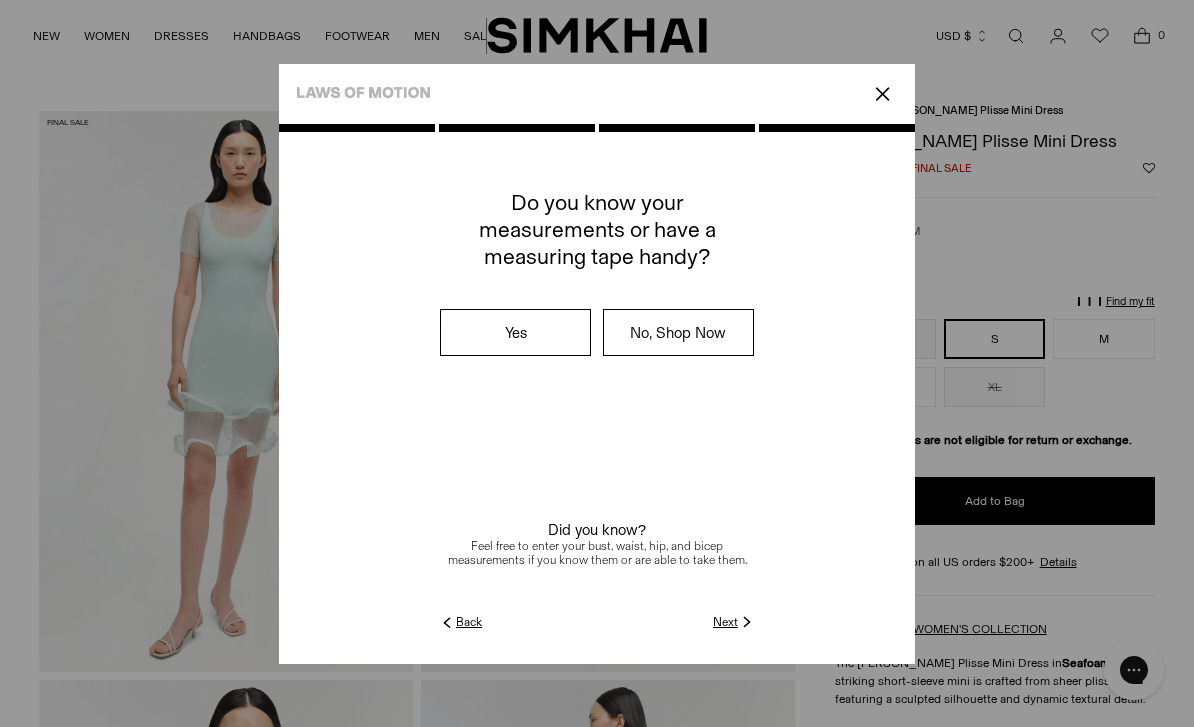 click on "Next" 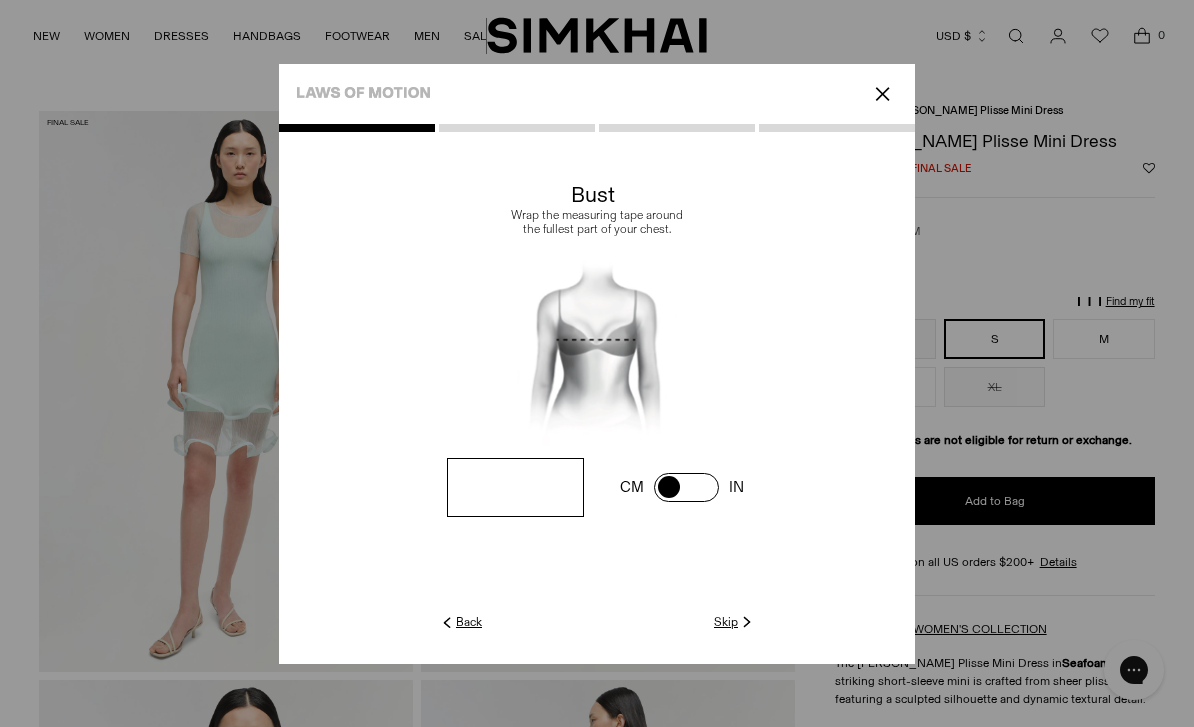 click at bounding box center [515, 487] 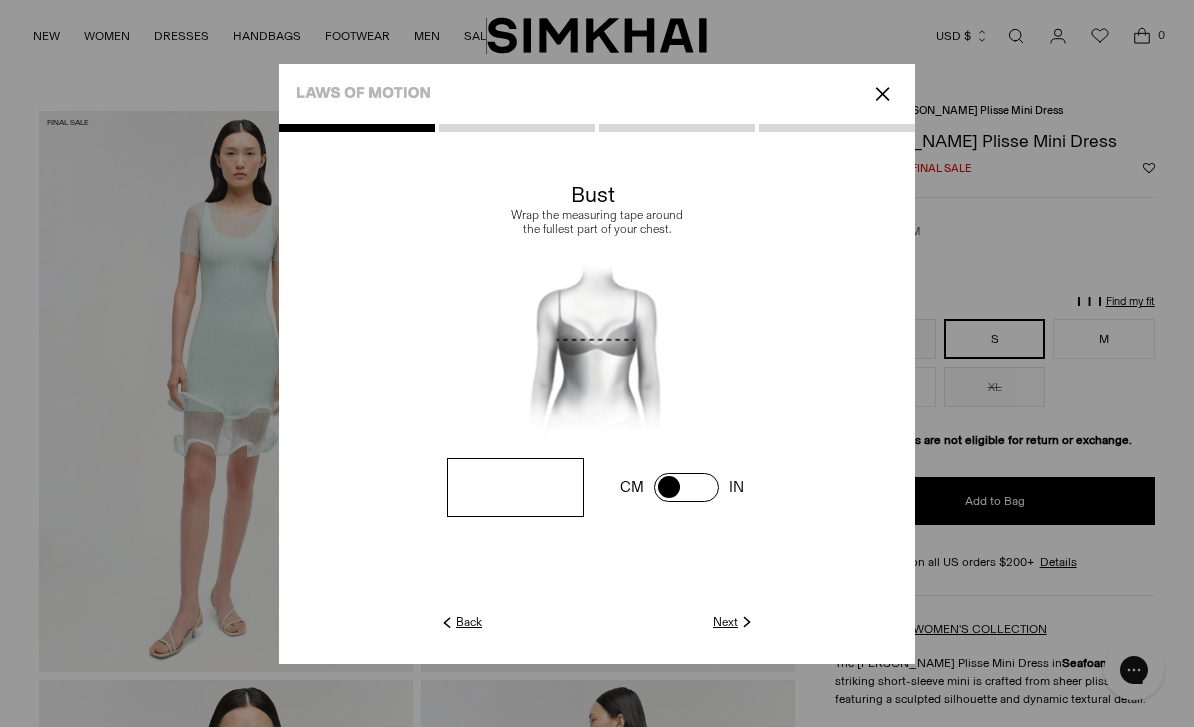 type on "**" 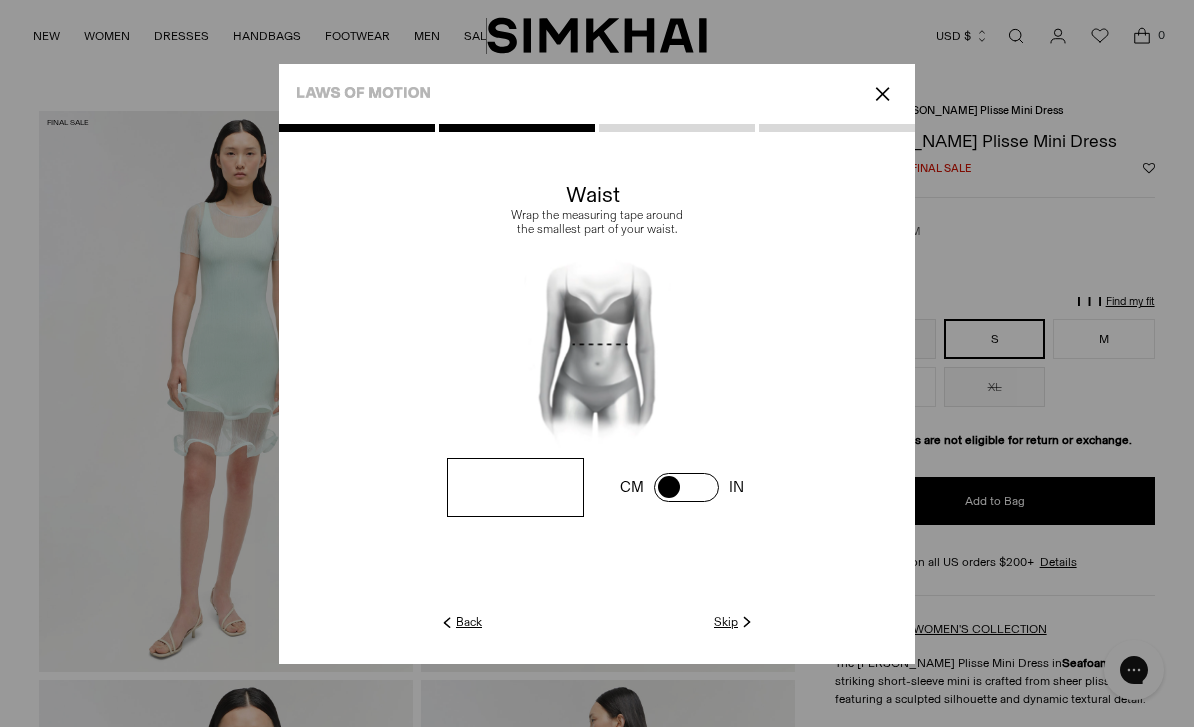 click at bounding box center [0, 0] 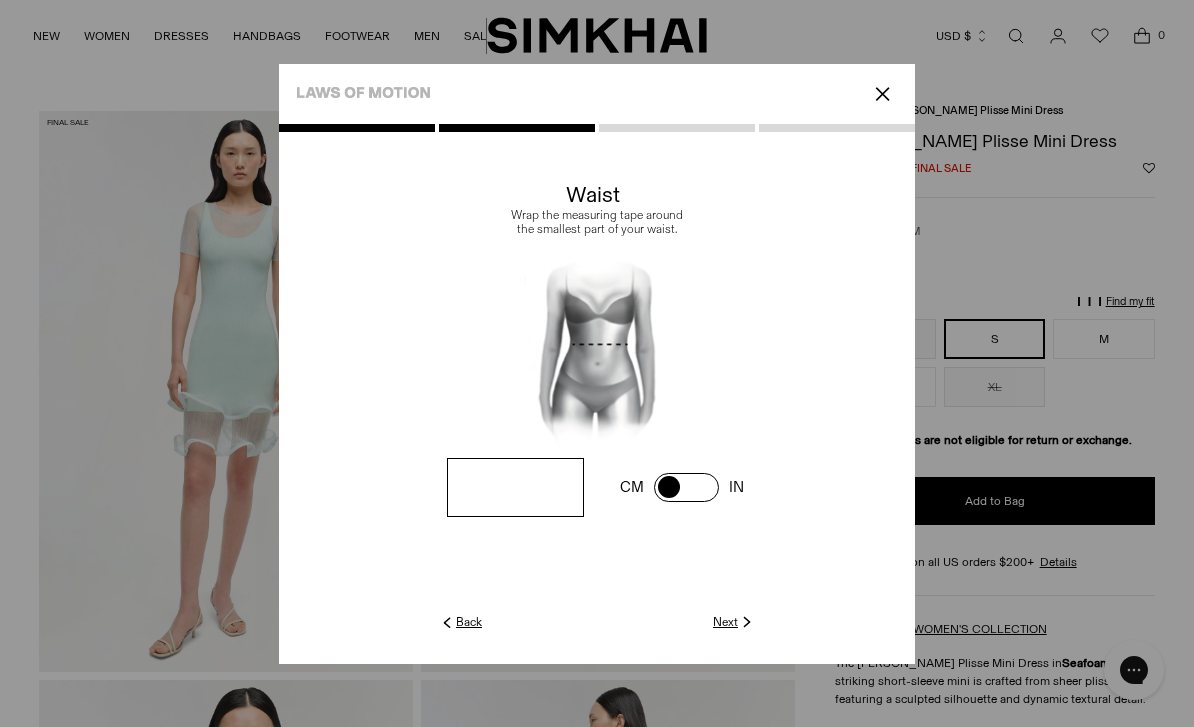 type on "**" 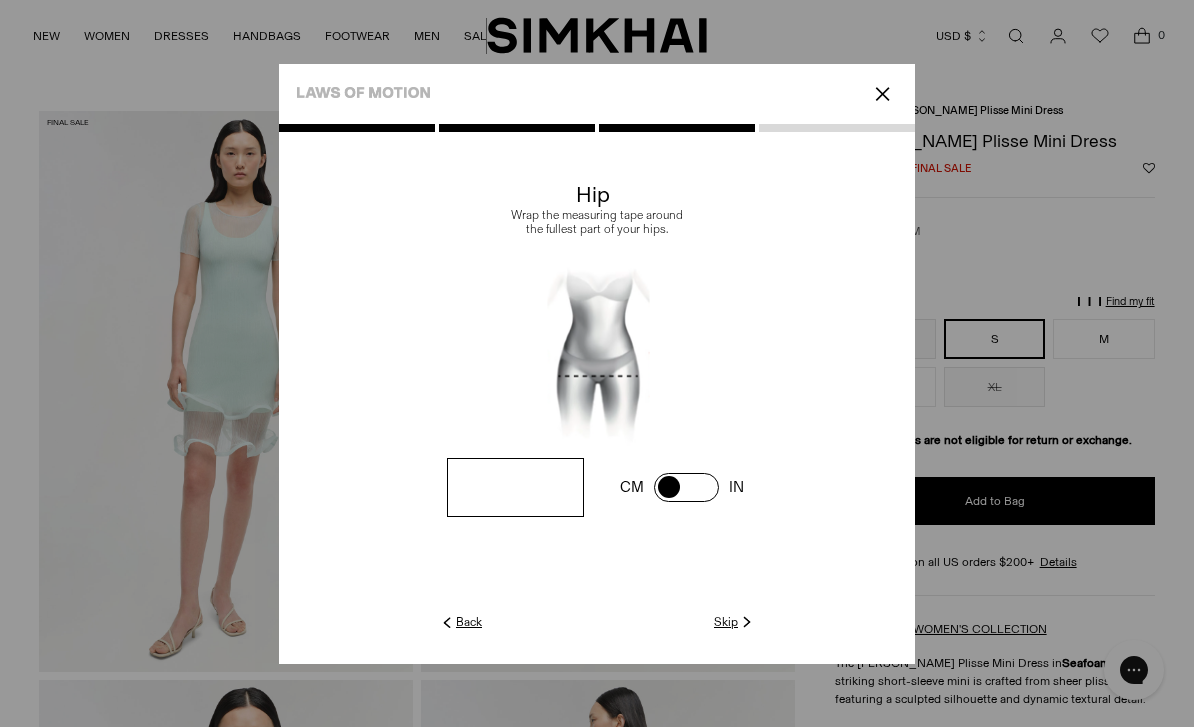 click at bounding box center (0, 0) 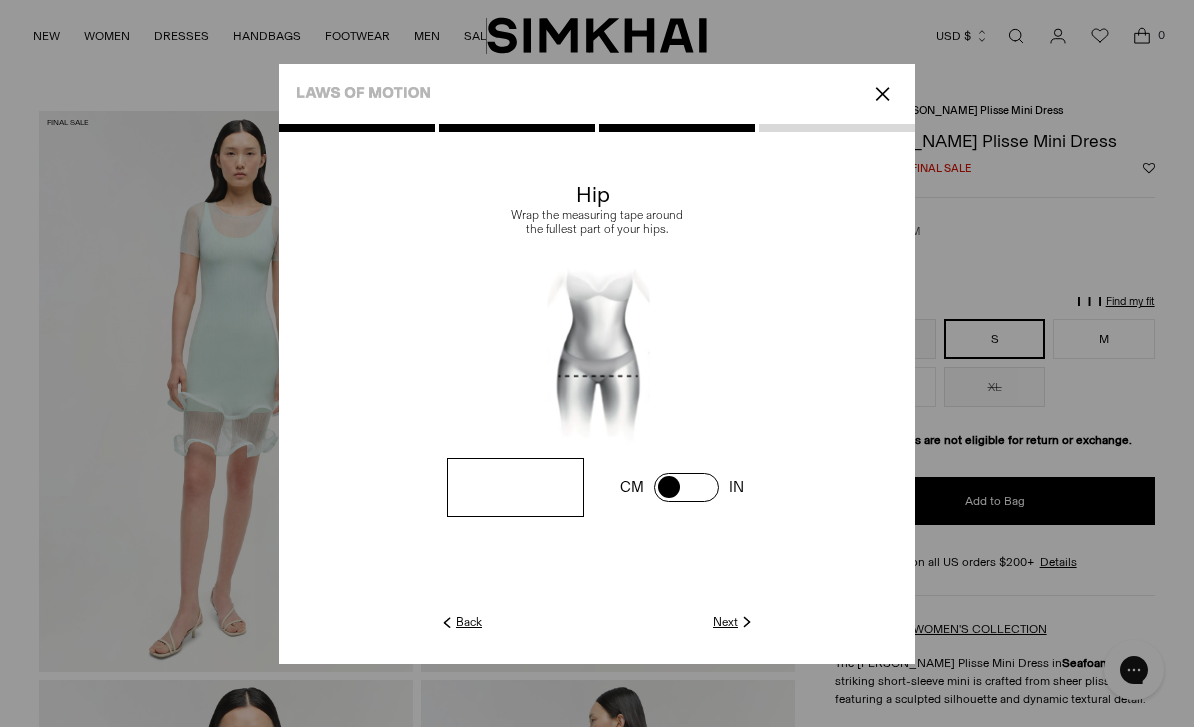 type on "**" 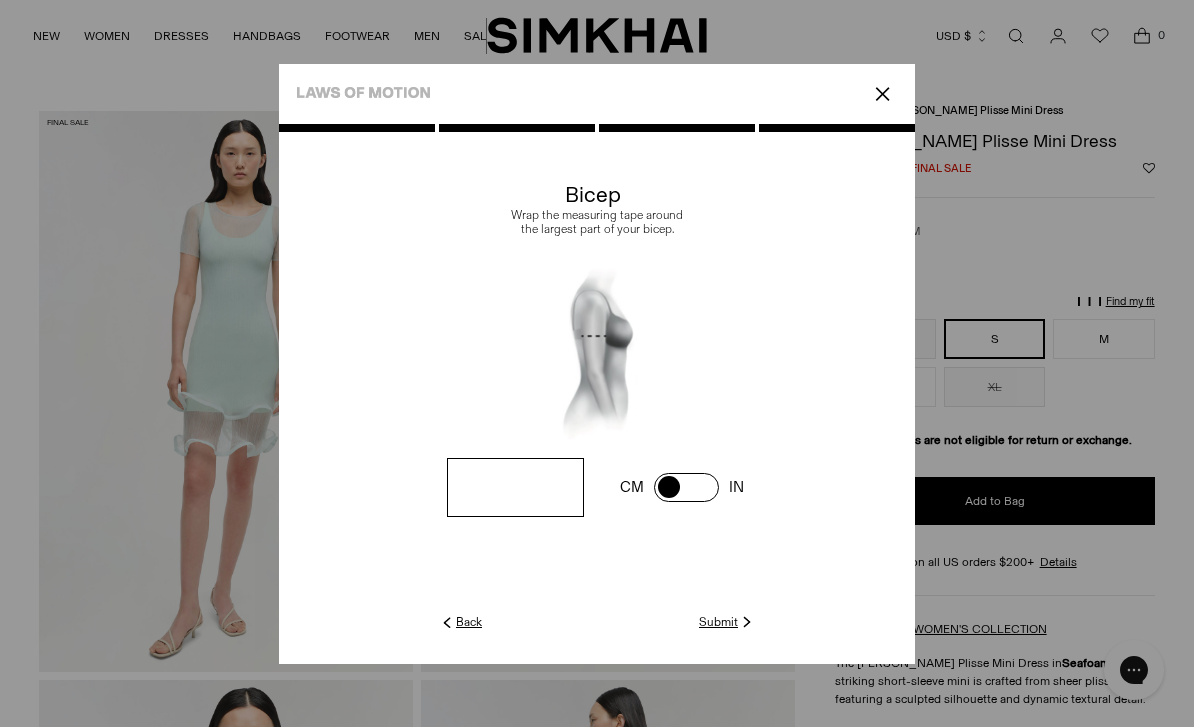 click on "Submit" 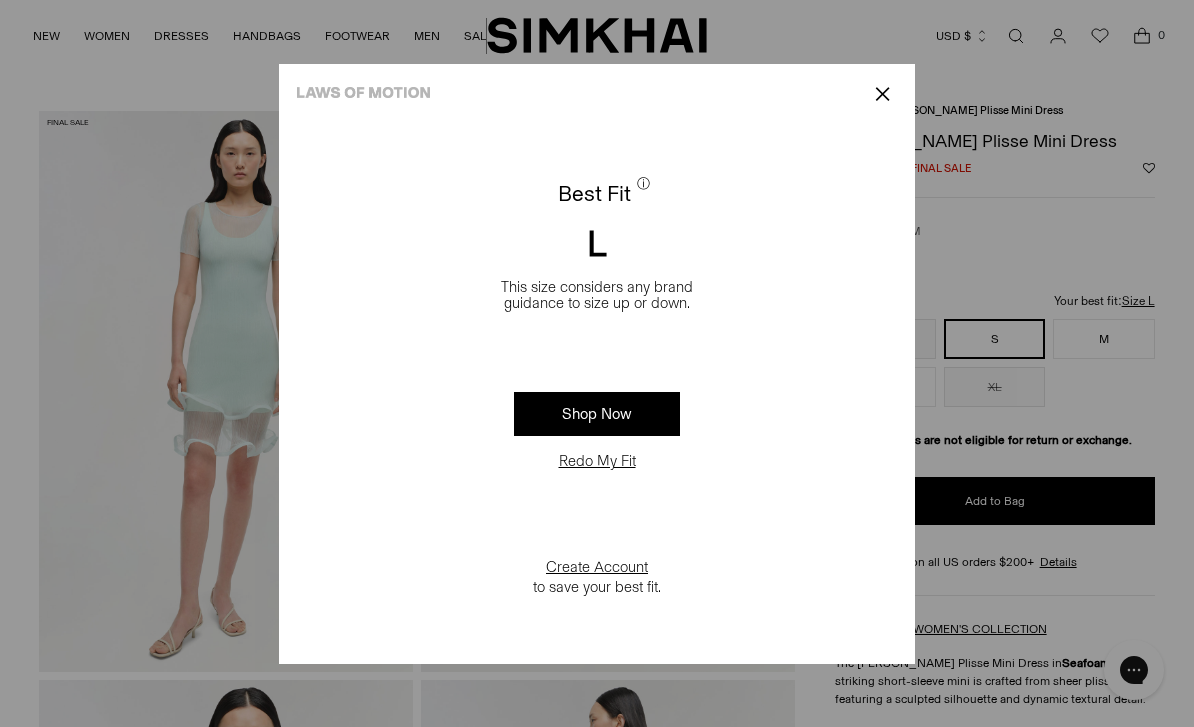click on "✕" at bounding box center [882, 94] 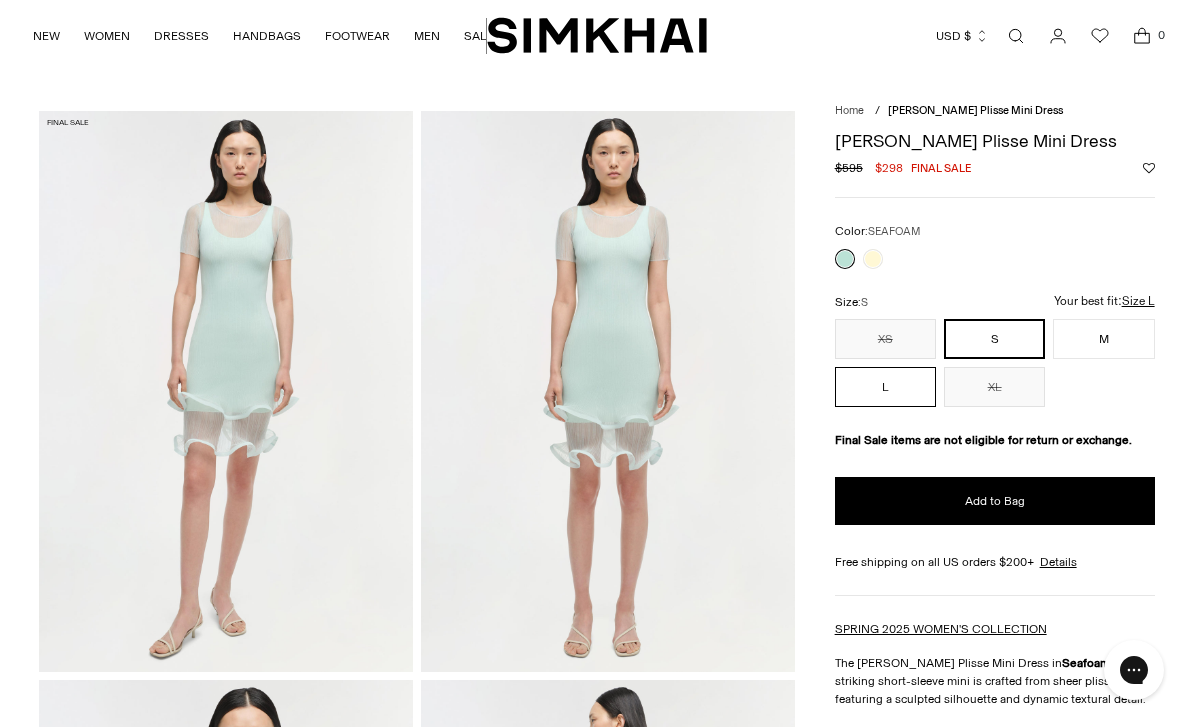 click on "L" at bounding box center [885, 387] 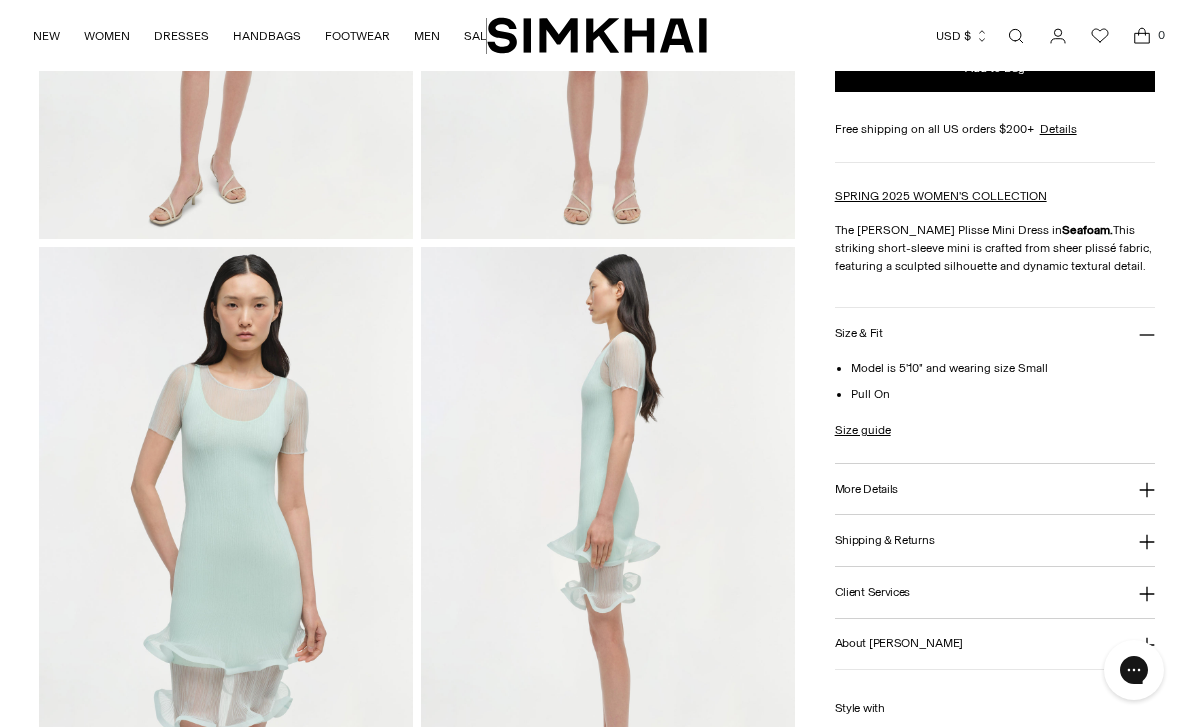 scroll, scrollTop: 508, scrollLeft: 0, axis: vertical 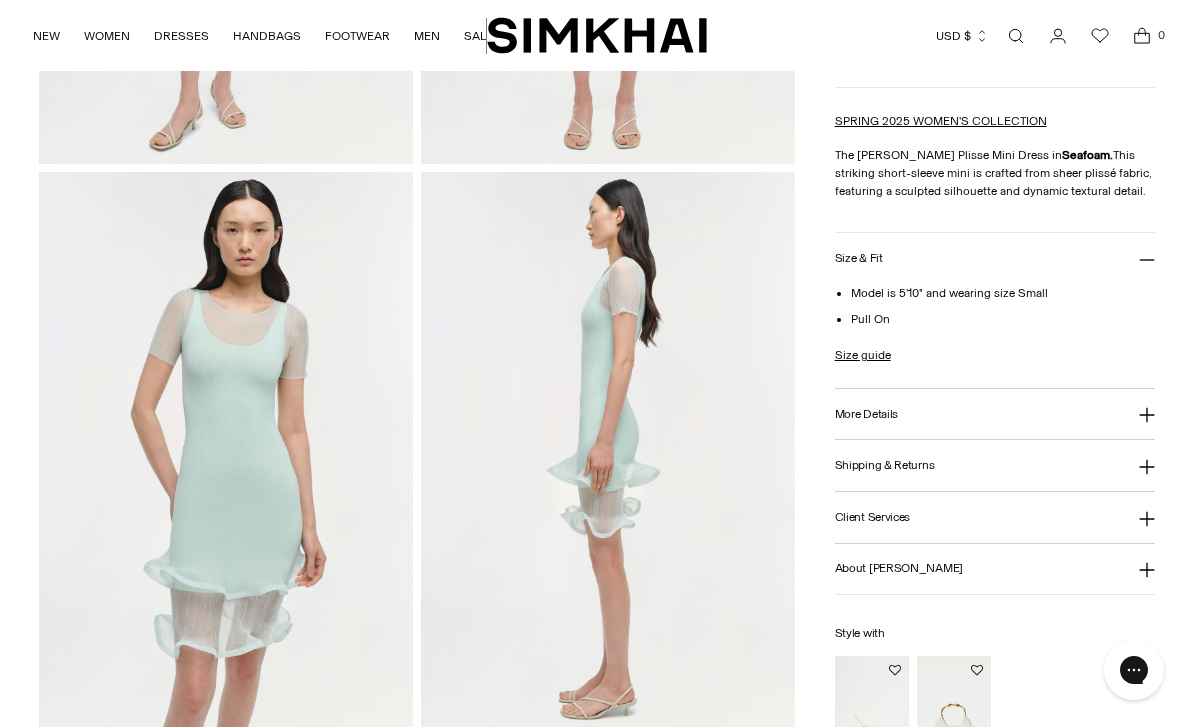 click on "More Details" at bounding box center (995, 414) 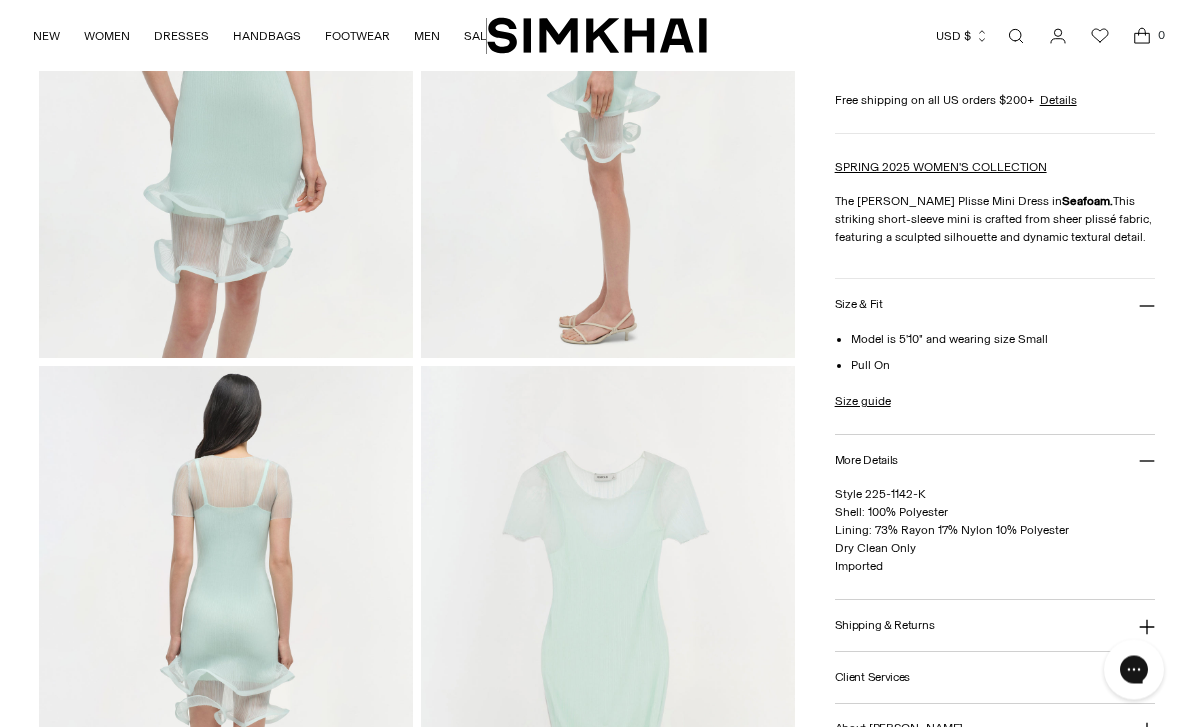 scroll, scrollTop: 883, scrollLeft: 0, axis: vertical 